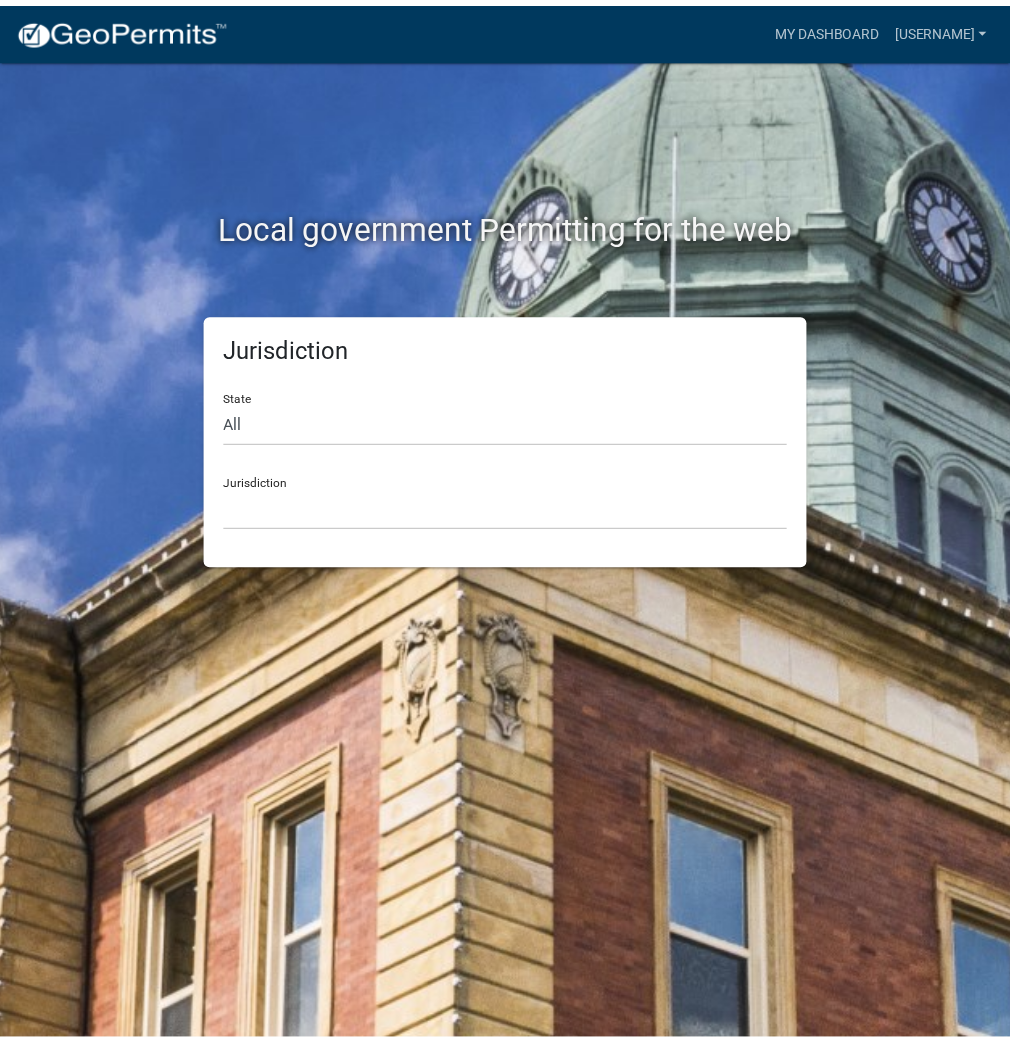 scroll, scrollTop: 0, scrollLeft: 0, axis: both 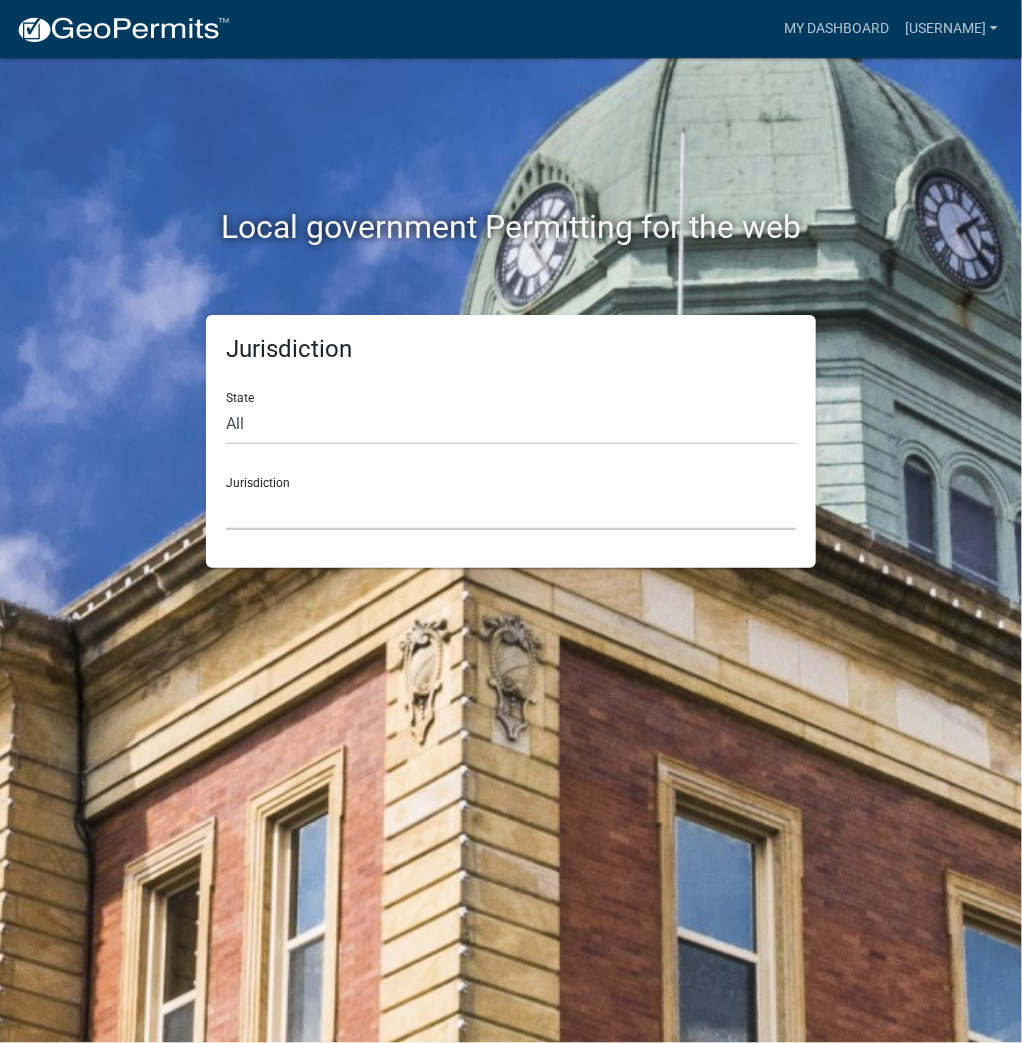 click on "Custer County, Colorado   City of Bainbridge, Georgia   Cook County, Georgia   Crawford County, Georgia   Gilmer County, Georgia   Haralson County, Georgia   Jasper County, Georgia   Madison County, Georgia   Putnam County, Georgia   Talbot County, Georgia   Troup County, Georgia   City of Charlestown, Indiana   City of Jeffersonville, Indiana   City of Logansport, Indiana   Decatur County, Indiana   Grant County, Indiana   Howard County, Indiana   Huntington County, Indiana   Jasper County, Indiana   Kosciusko County, Indiana   La Porte County, Indiana   Miami County, Indiana   Montgomery County, Indiana   Morgan County, Indiana   Newton County, Indiana   Porter County, Indiana   River Ridge Development Authority, Indiana   Tippecanoe County, Indiana   Vigo County, Indiana   Wells County, Indiana   Whitley County, Indiana   Boone County, Iowa   Butler County, Iowa   Cerro Gordo County, Iowa   City of Harlan, Iowa   City of Indianola, Iowa   City of Newton, Iowa   Clayton County, Iowa   Grundy County, Iowa" 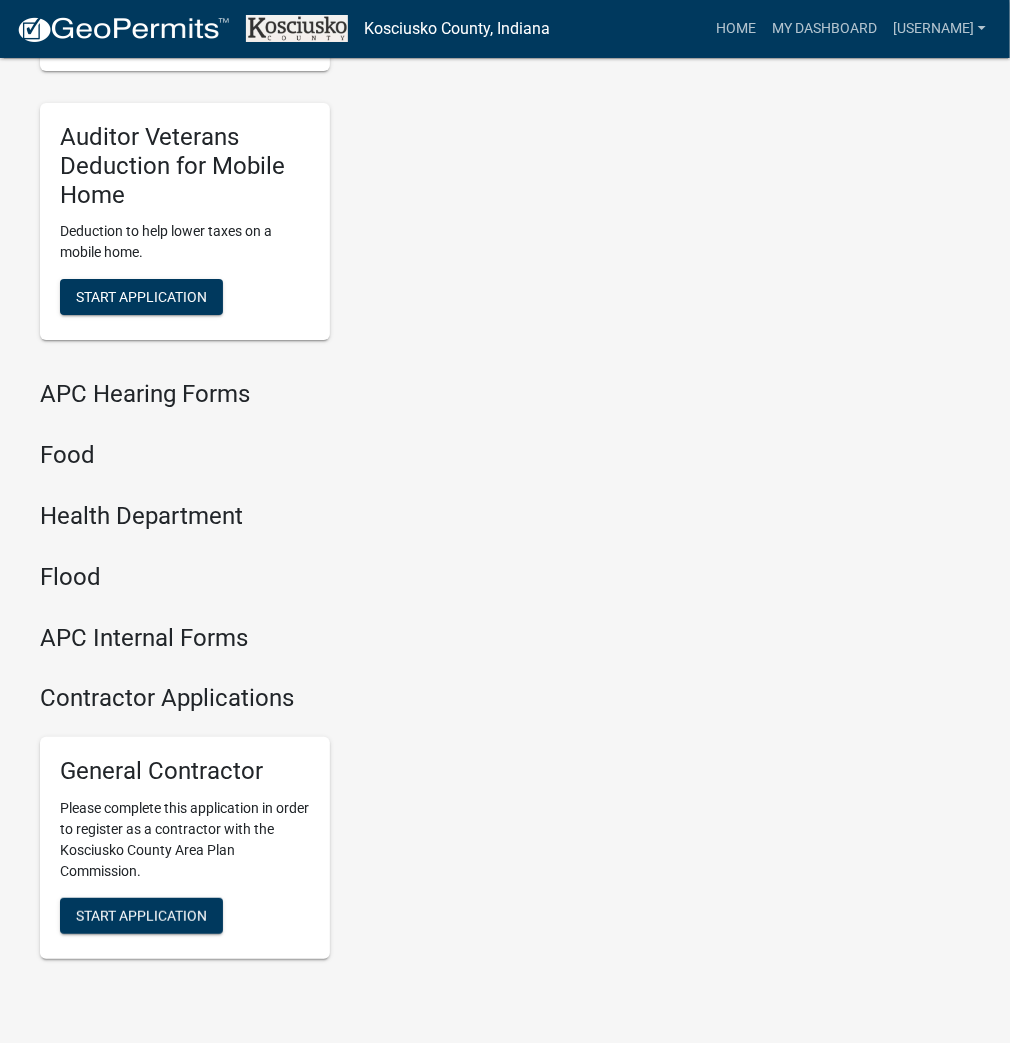 scroll, scrollTop: 2399, scrollLeft: 0, axis: vertical 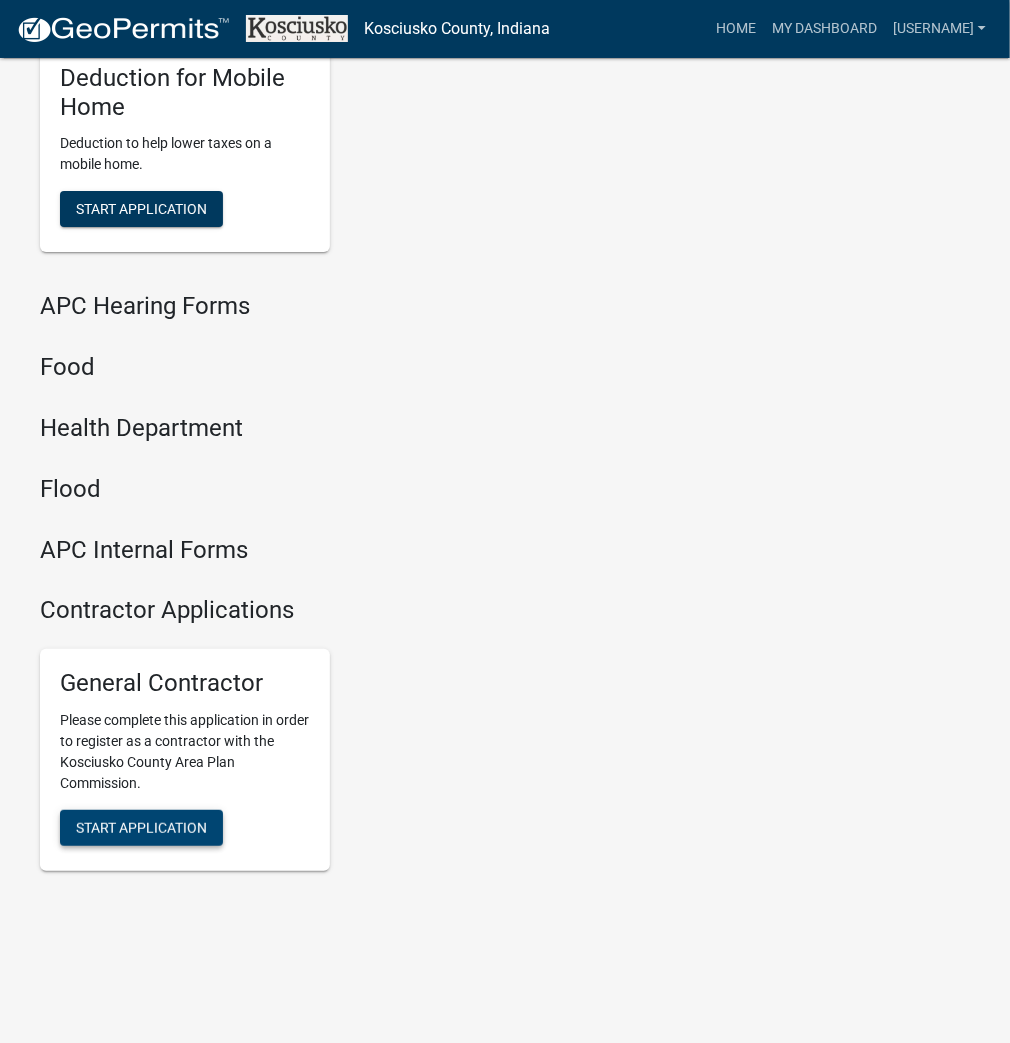 click on "Start Application" 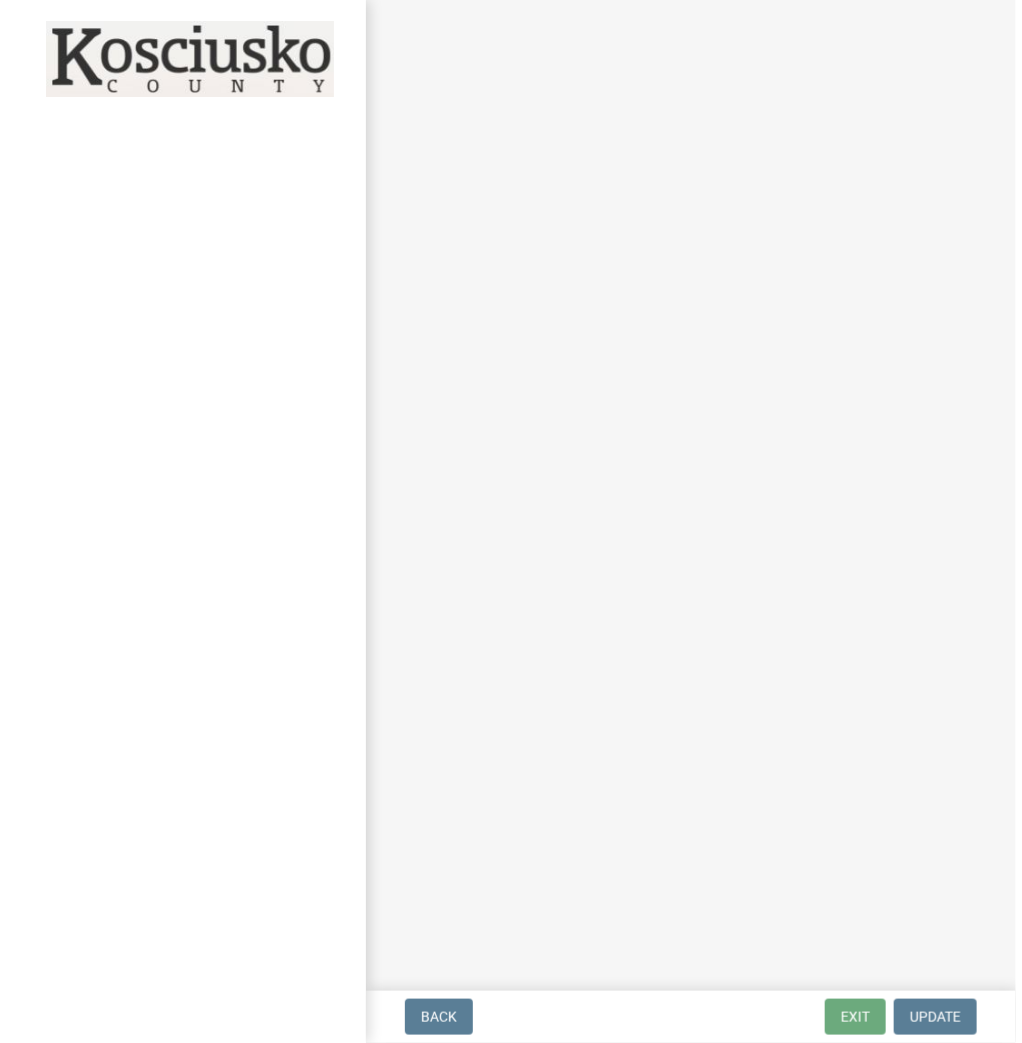 scroll, scrollTop: 0, scrollLeft: 0, axis: both 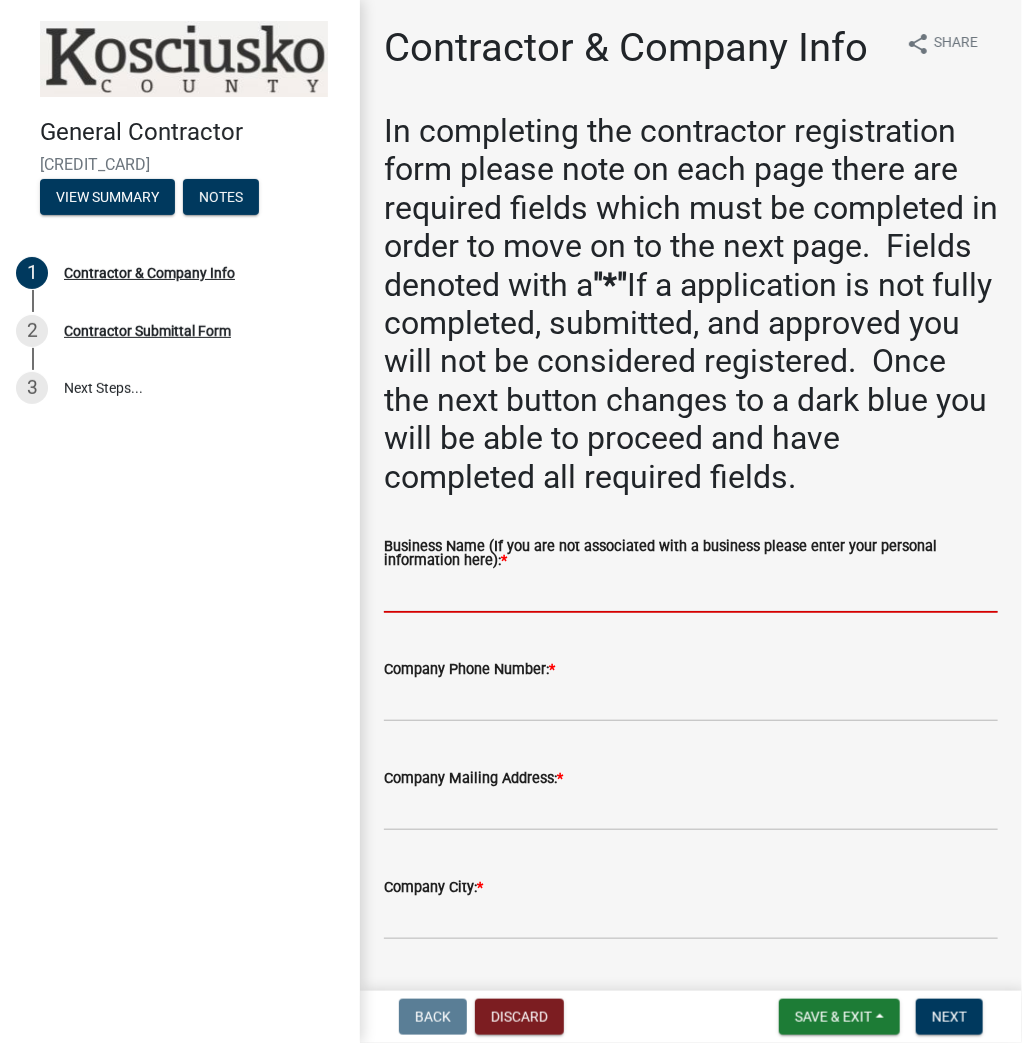 click on "Business Name (If you are not associated with a business please enter your personal information here):  *" at bounding box center (691, 592) 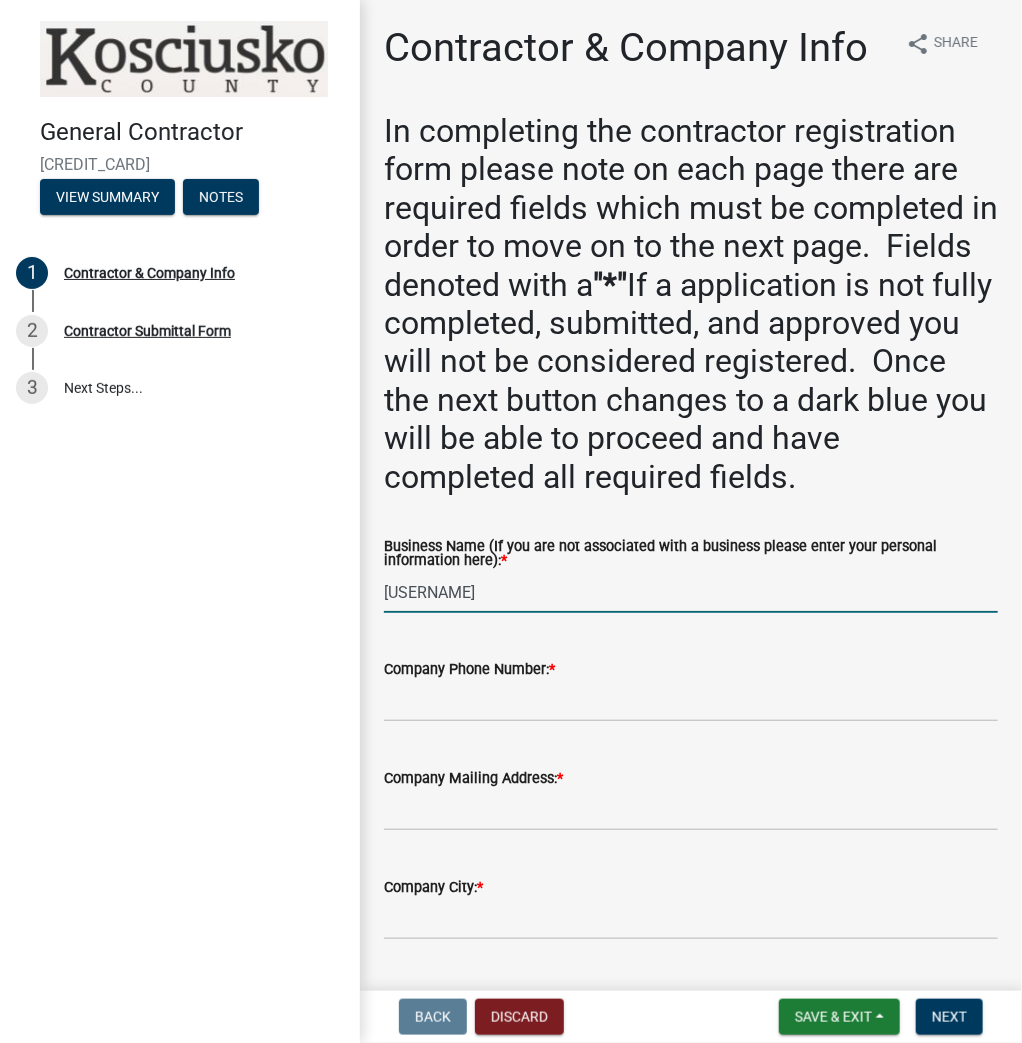 click on "[USERNAME]" at bounding box center (691, 592) 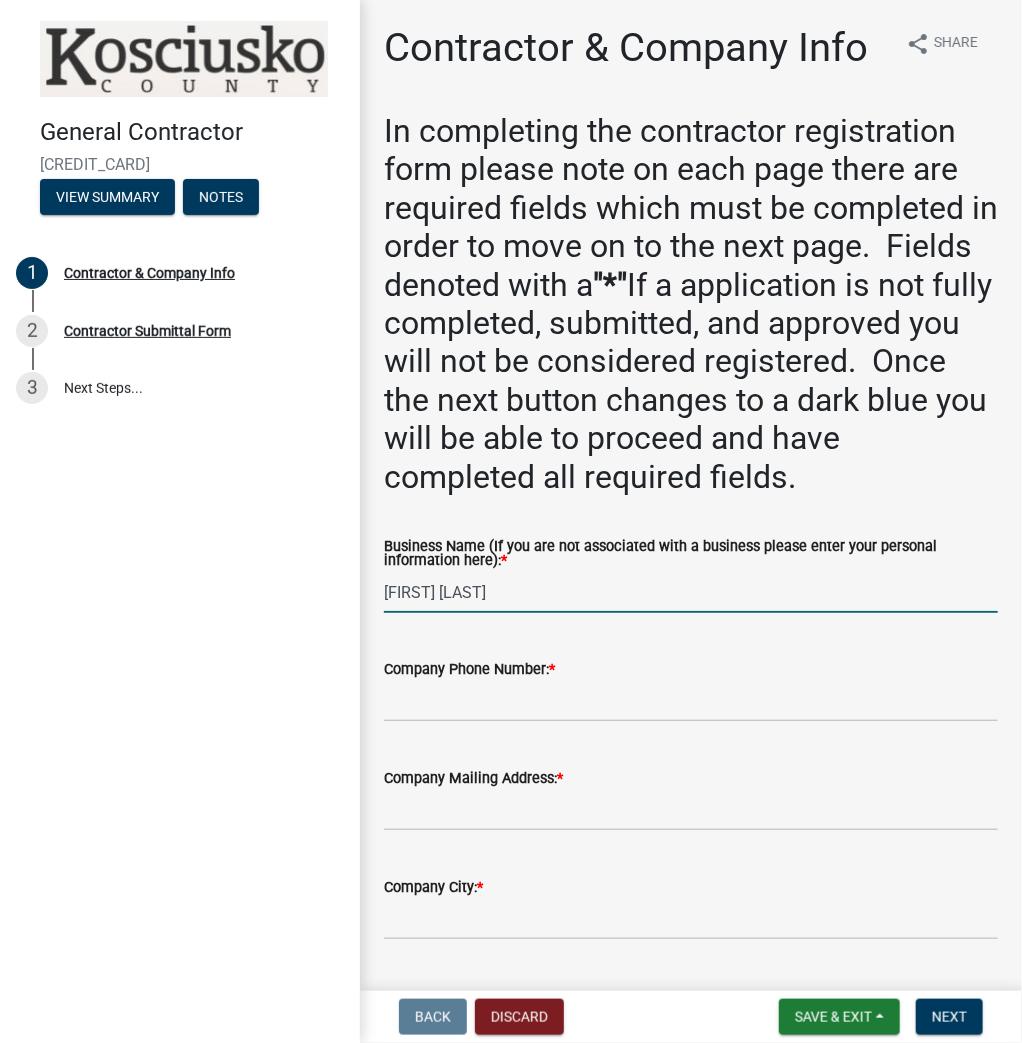 type on "[FIRST] [LAST]" 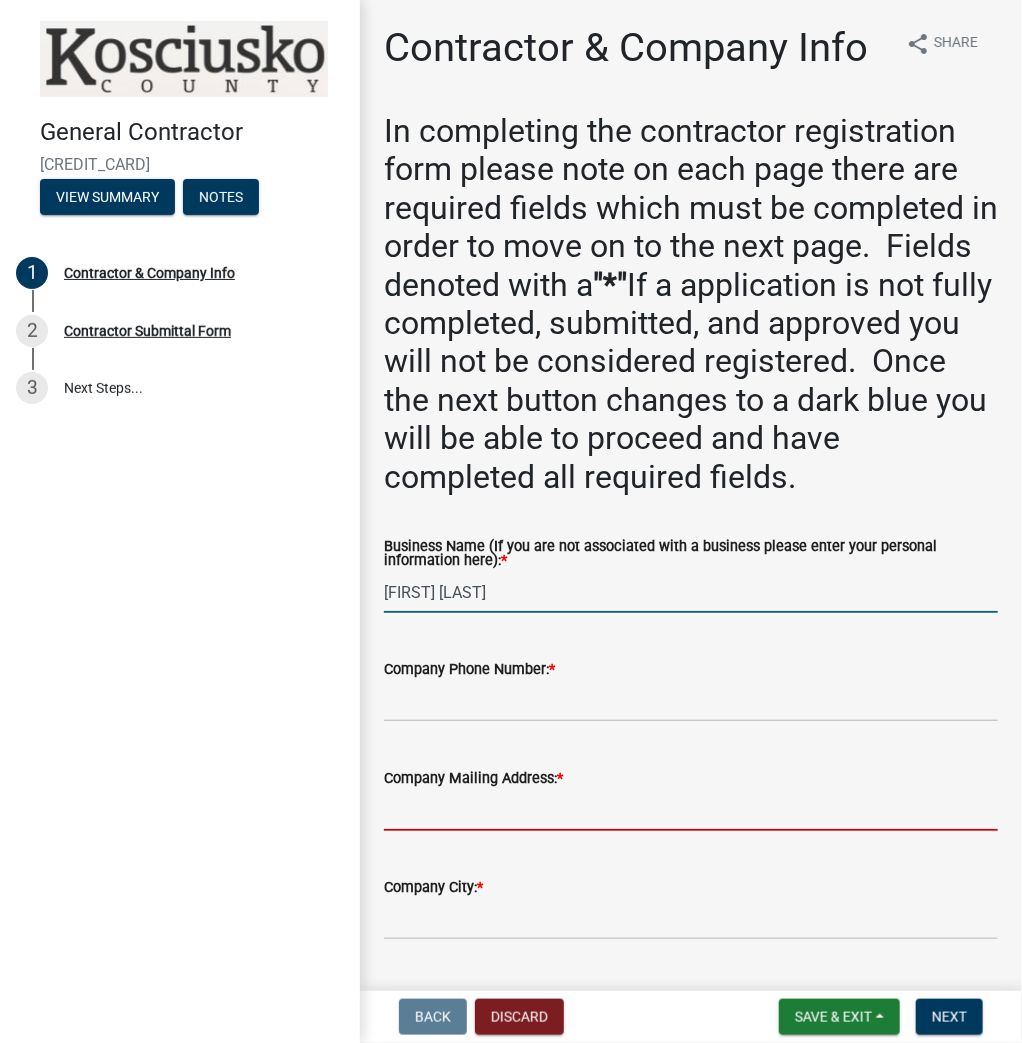click on "Company Mailing Address:  *" at bounding box center [691, 810] 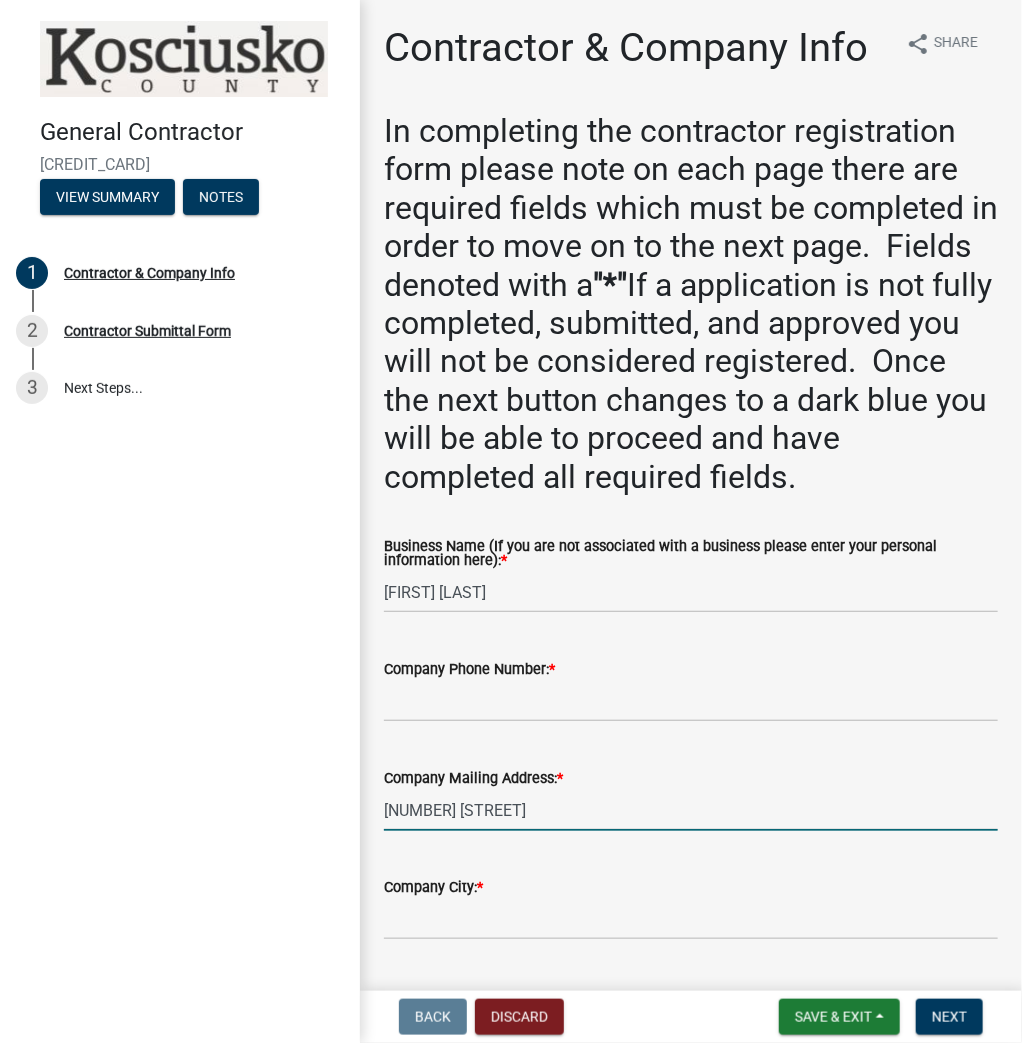 type on "[NUMBER] [STREET]" 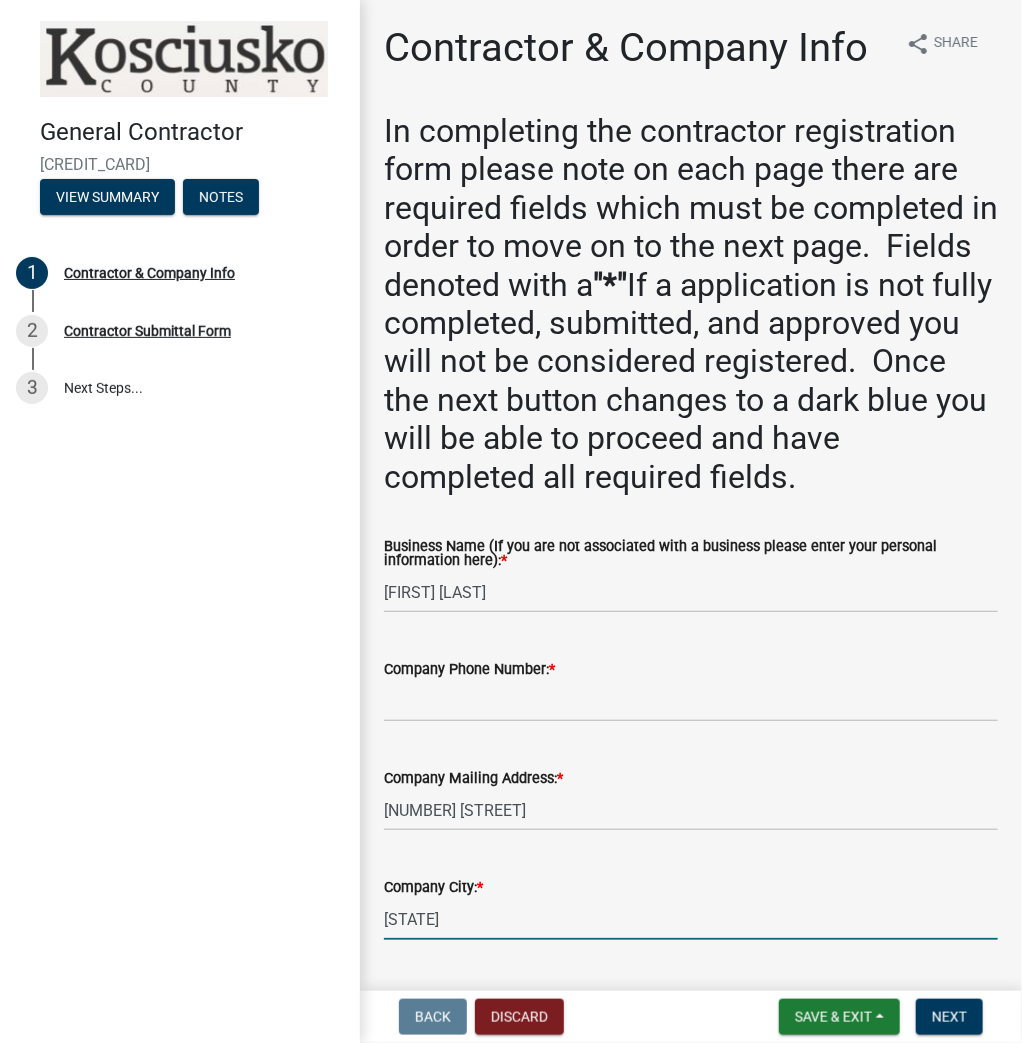 type on "C" 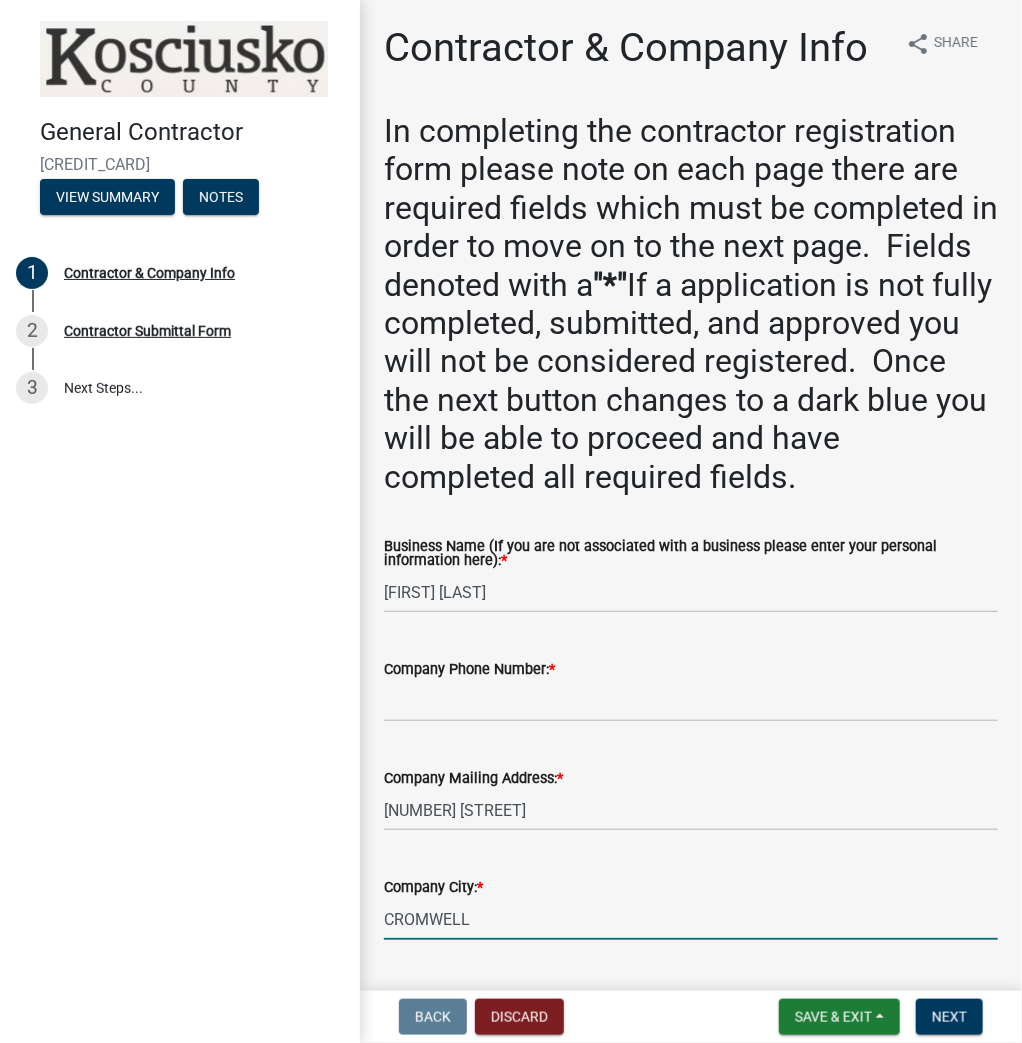 type on "CROMWELL" 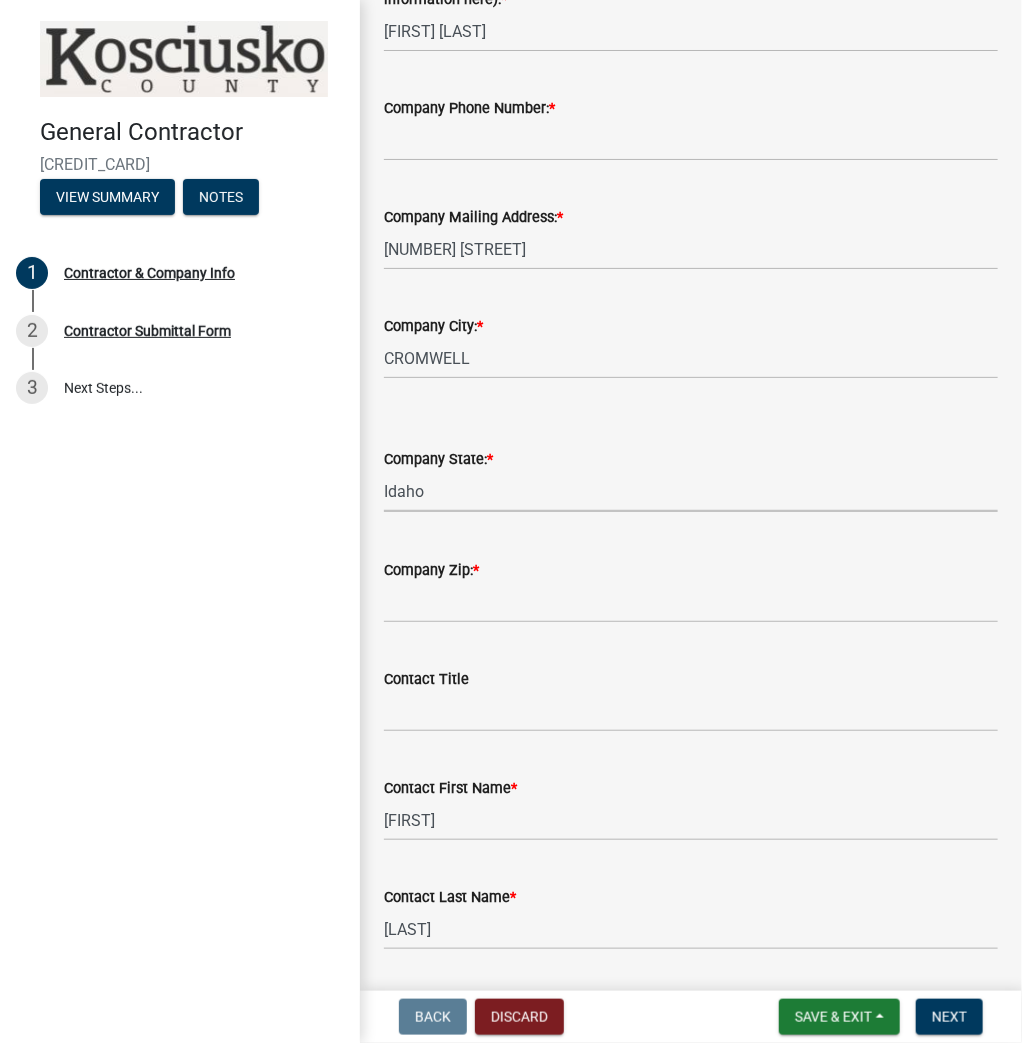 select on "IN" 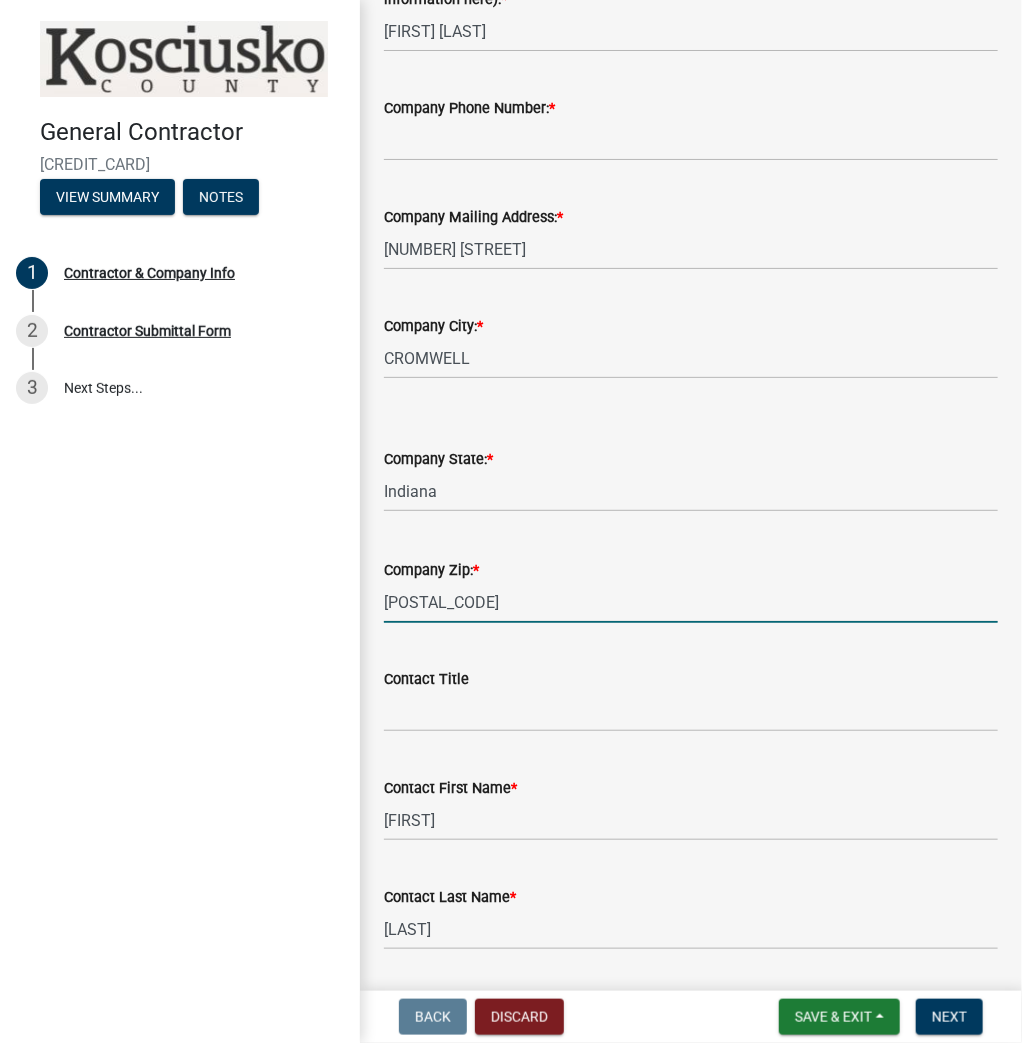 type on "[POSTAL_CODE]" 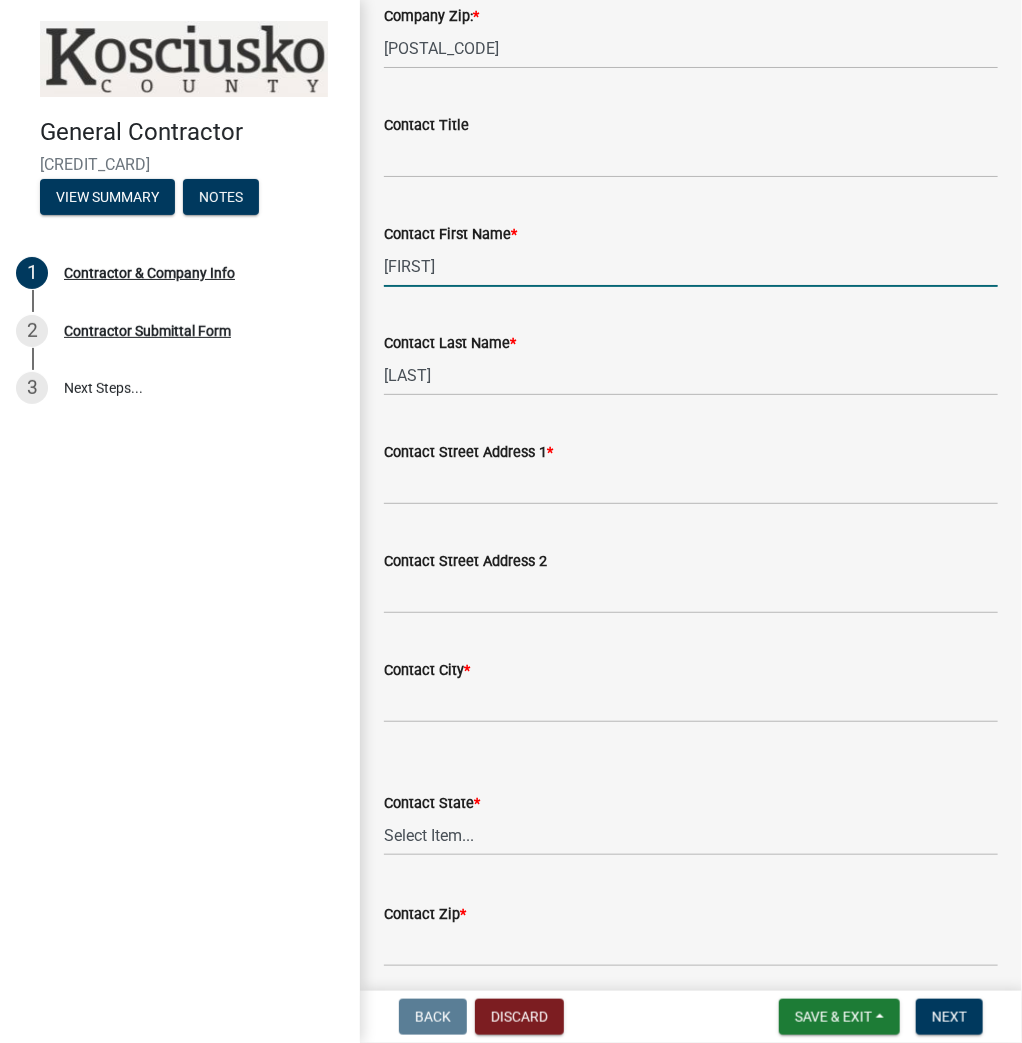 scroll, scrollTop: 1121, scrollLeft: 0, axis: vertical 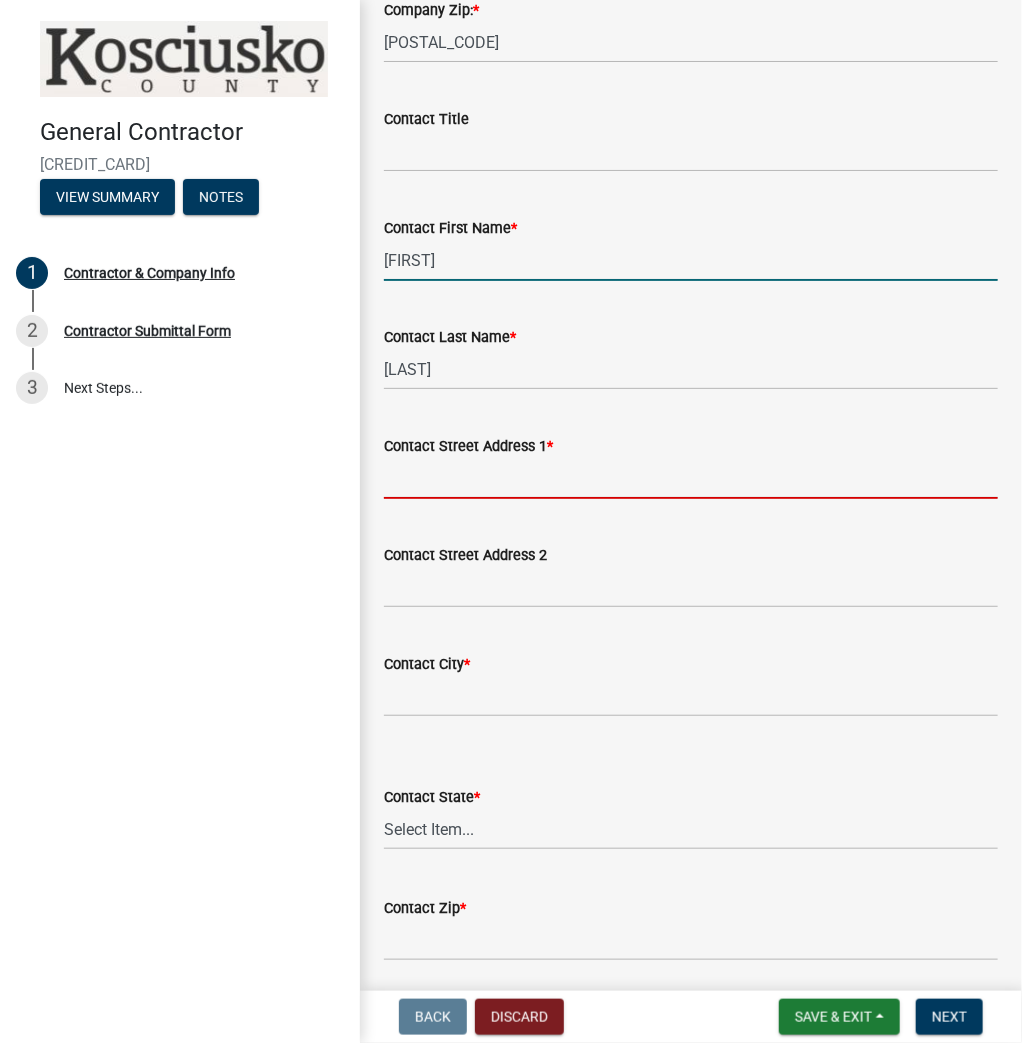 click on "Contact Street Address 1  *" at bounding box center [691, 478] 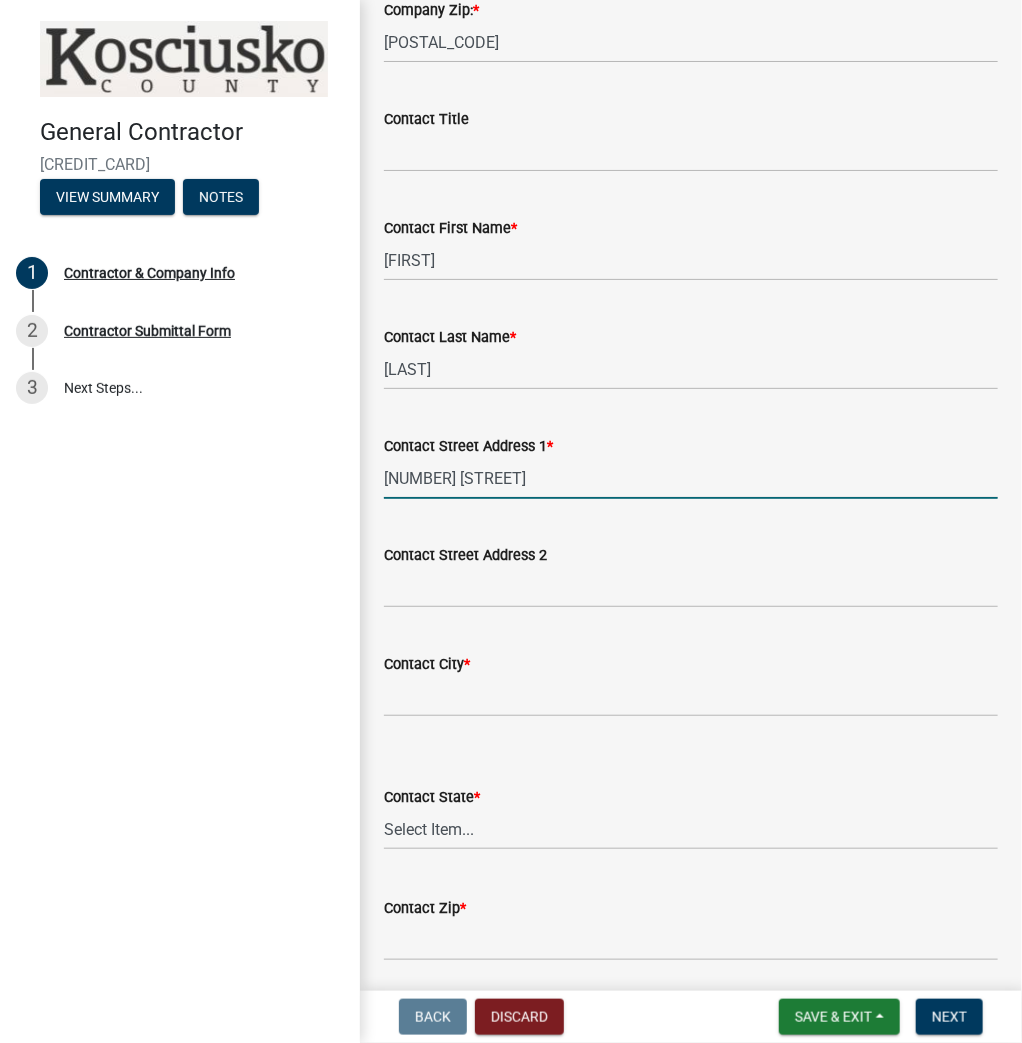 type on "[NUMBER] [STREET]" 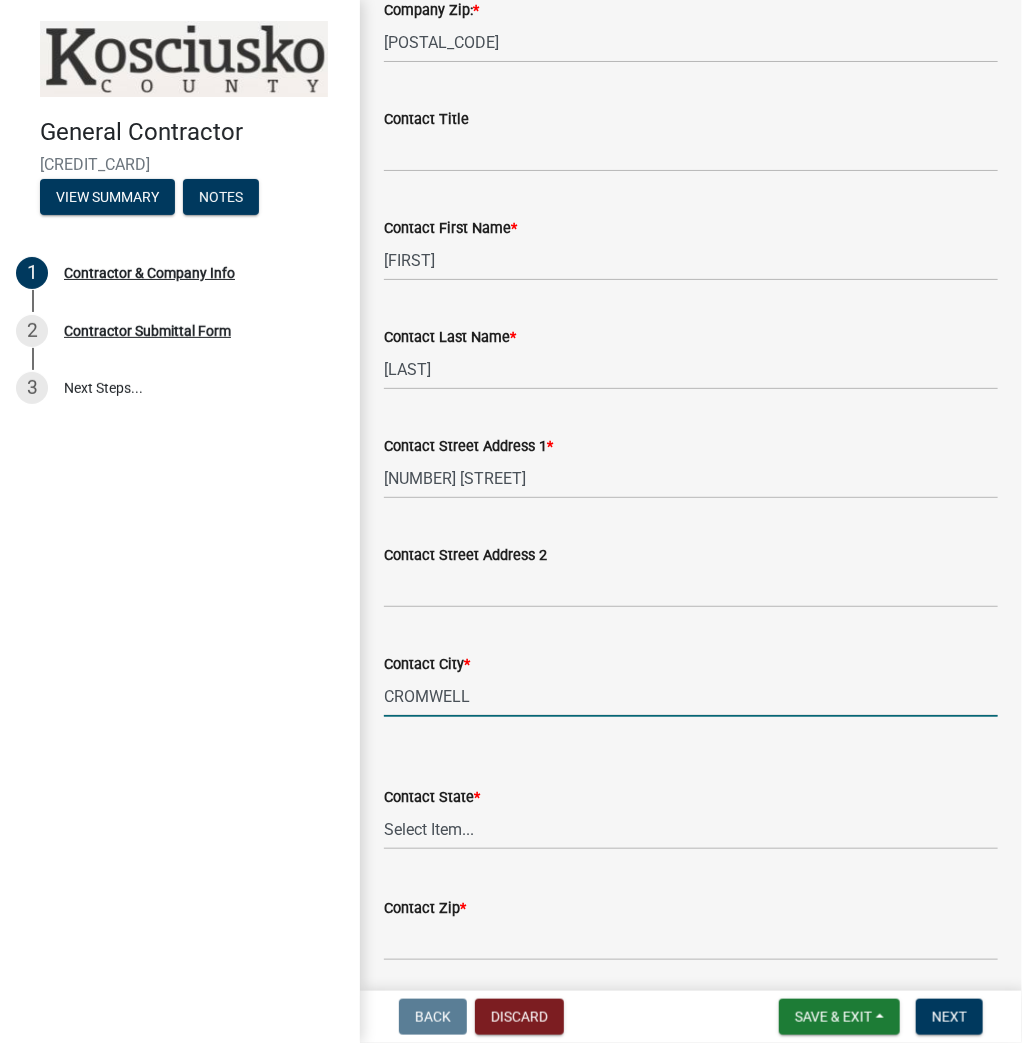 type on "CROMWELL" 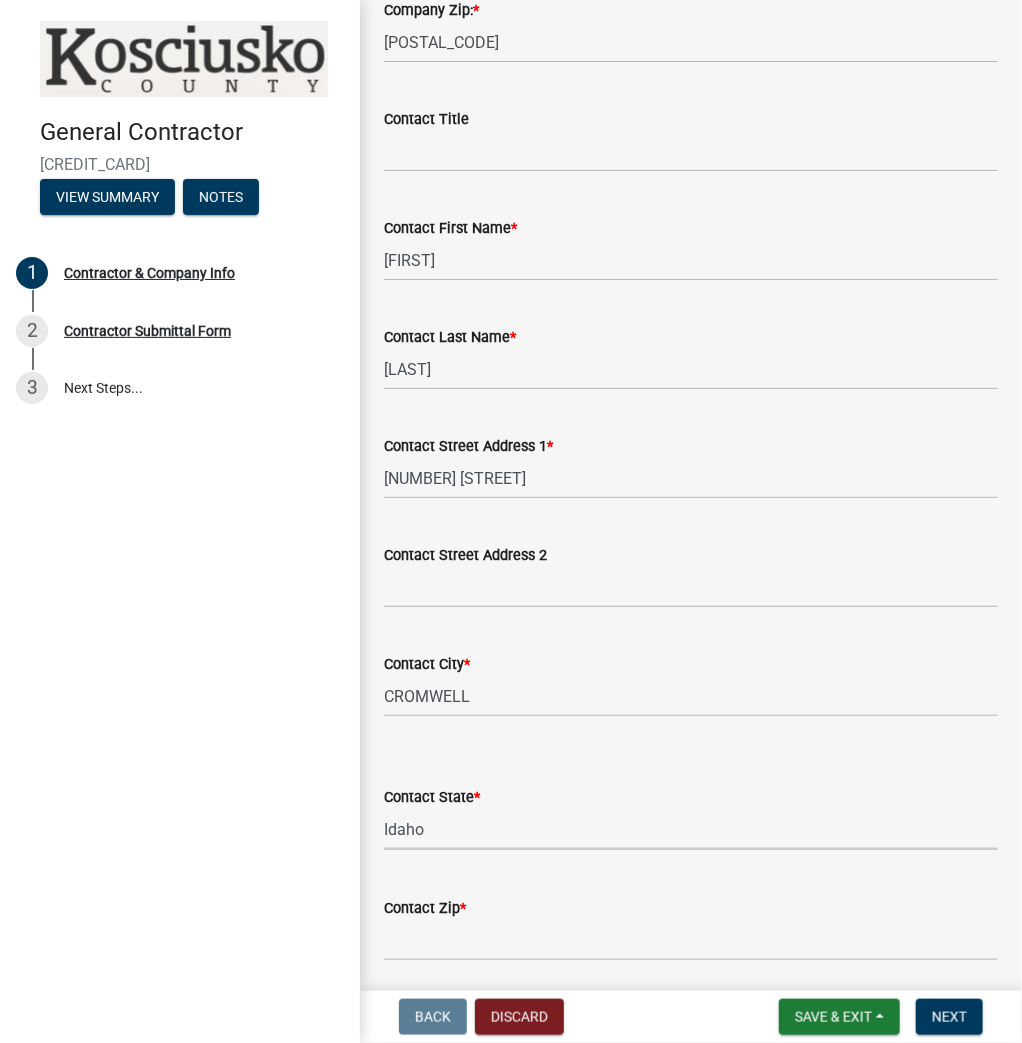 select on "IN" 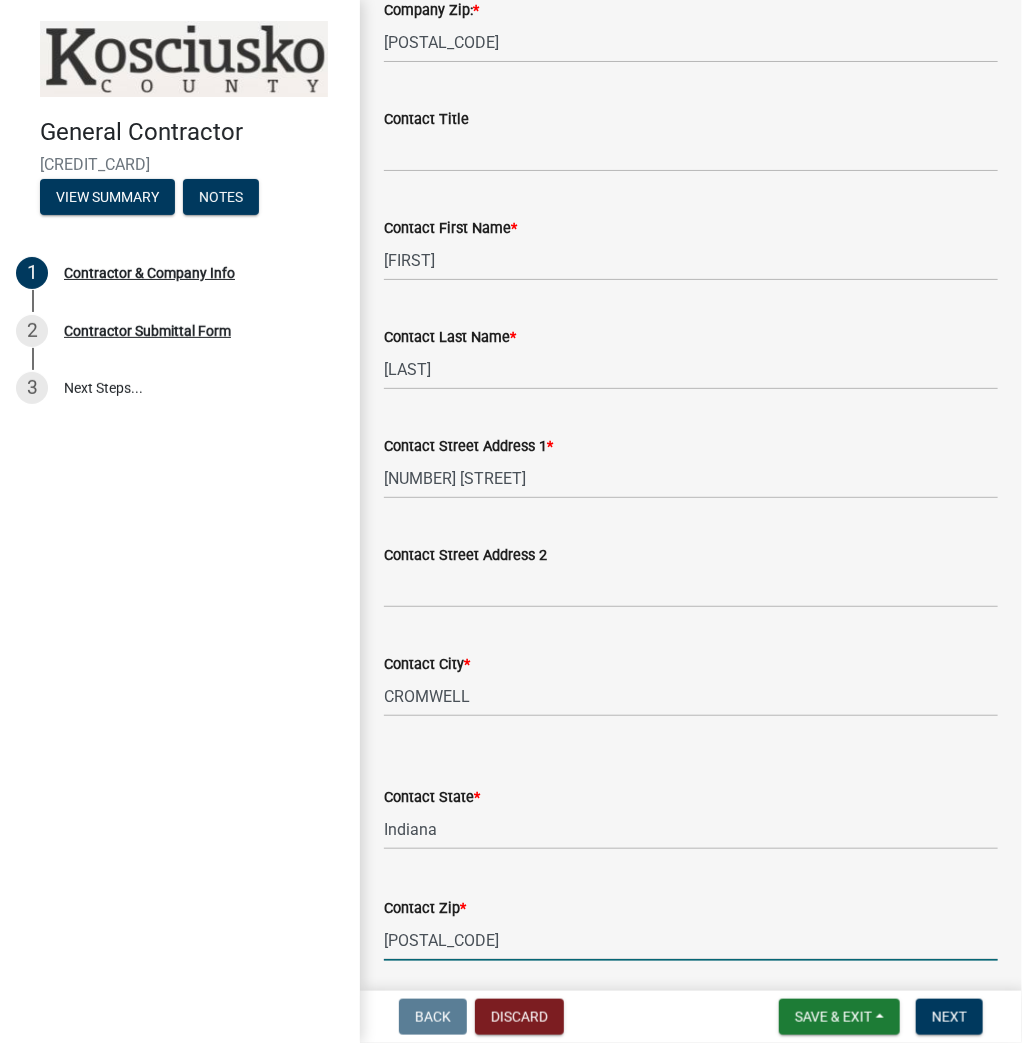 type on "[POSTAL_CODE]" 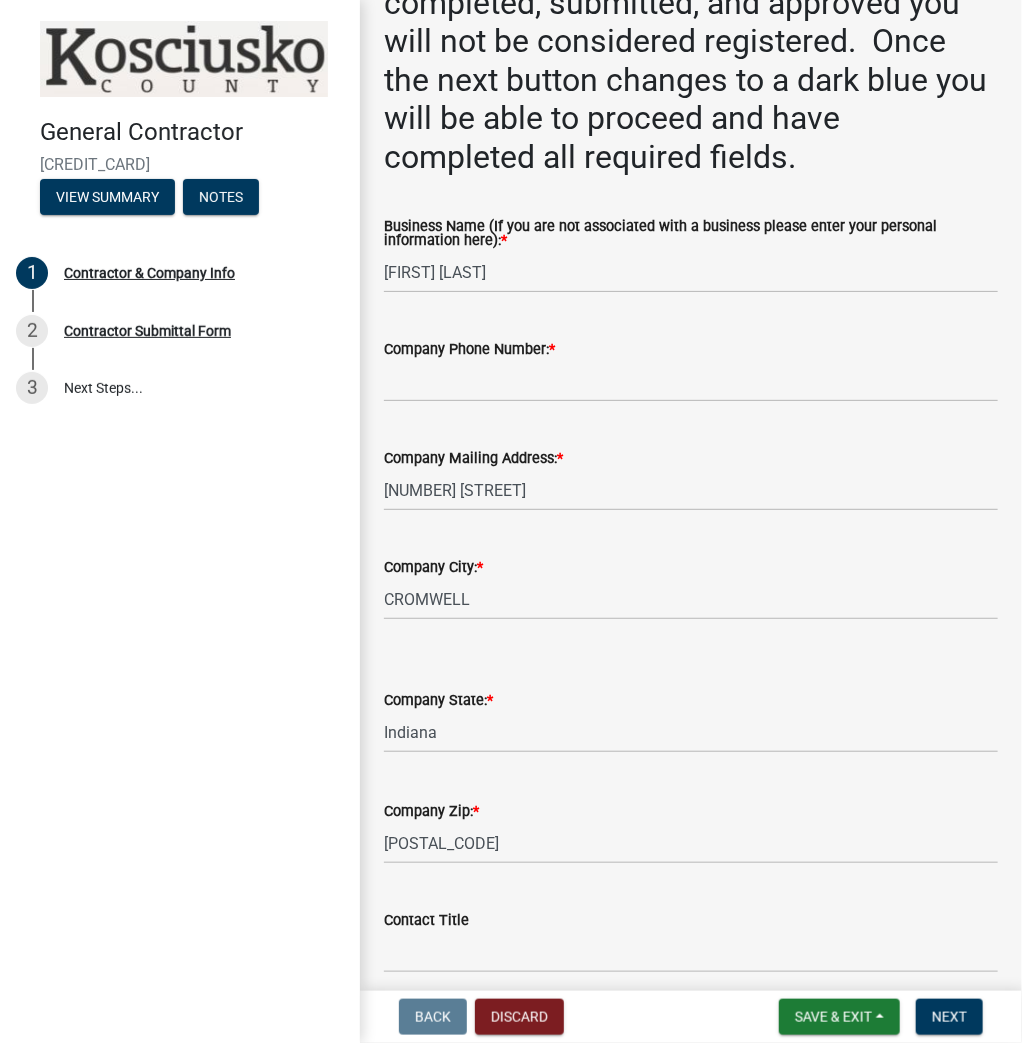 scroll, scrollTop: 320, scrollLeft: 0, axis: vertical 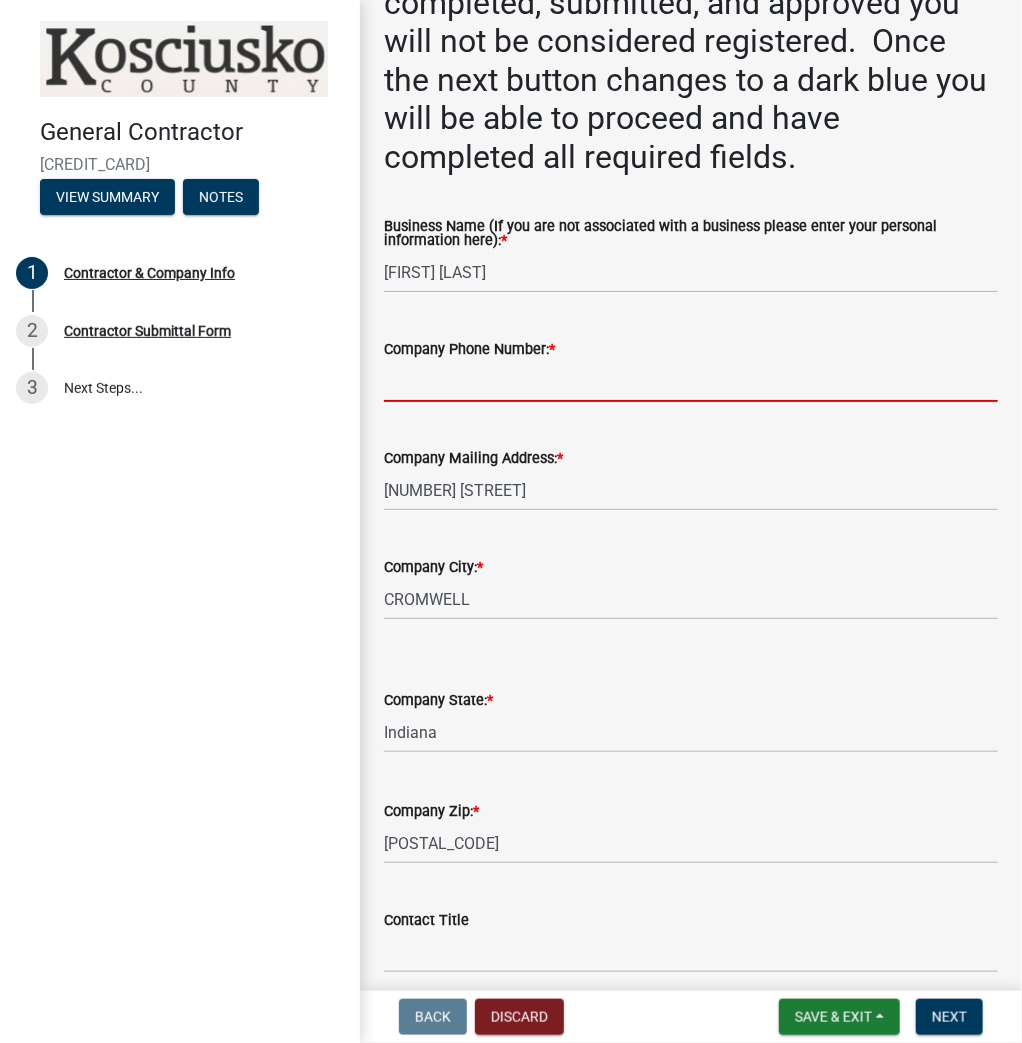 click on "Company Phone Number:  *" at bounding box center (691, 381) 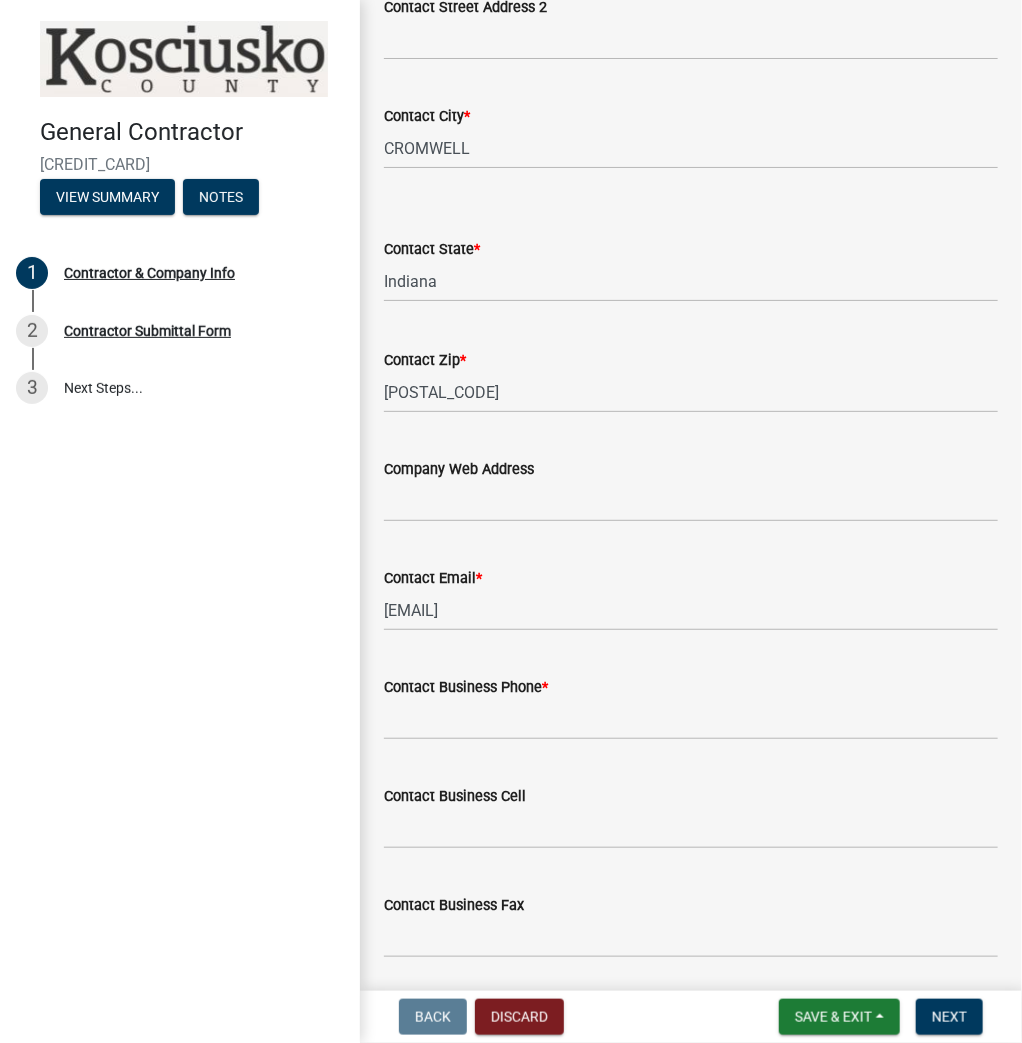 scroll, scrollTop: 1738, scrollLeft: 0, axis: vertical 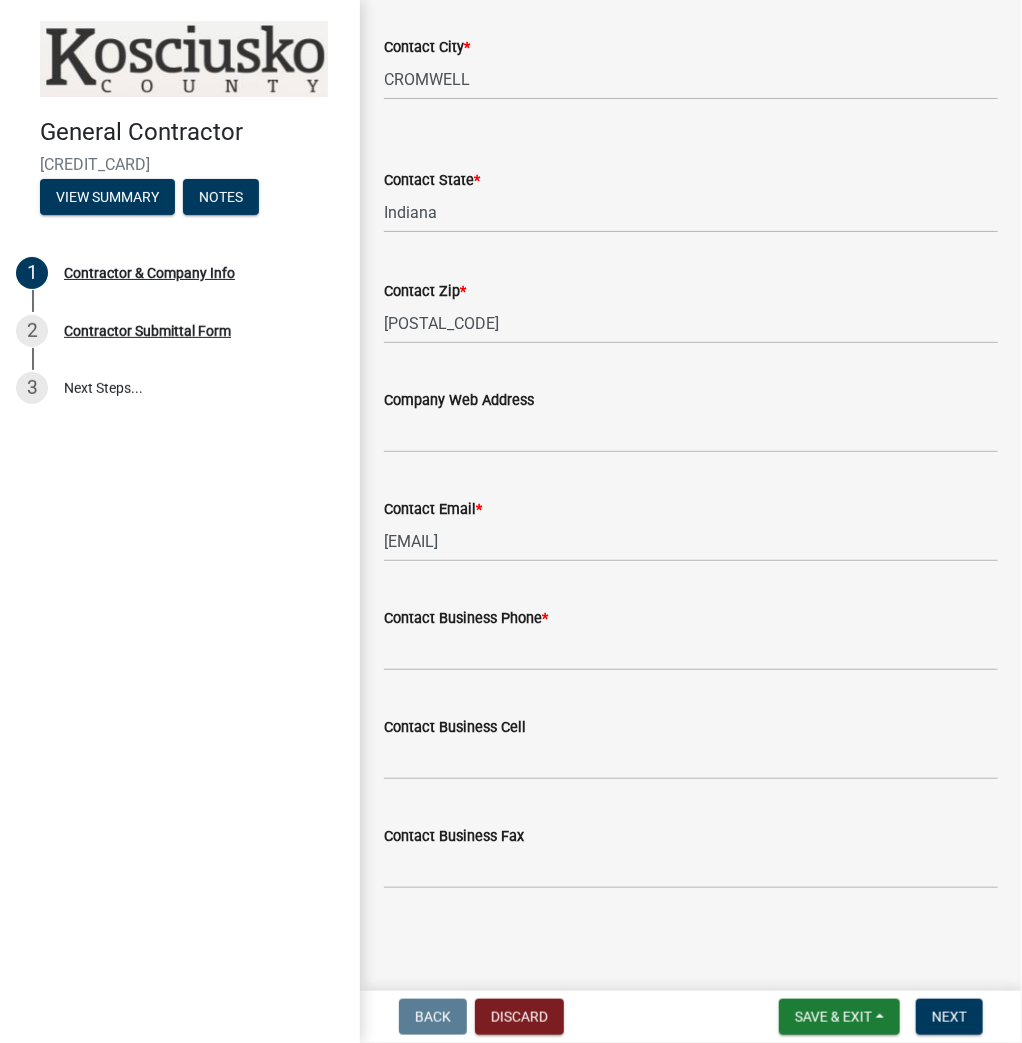 type on "000-000-0000" 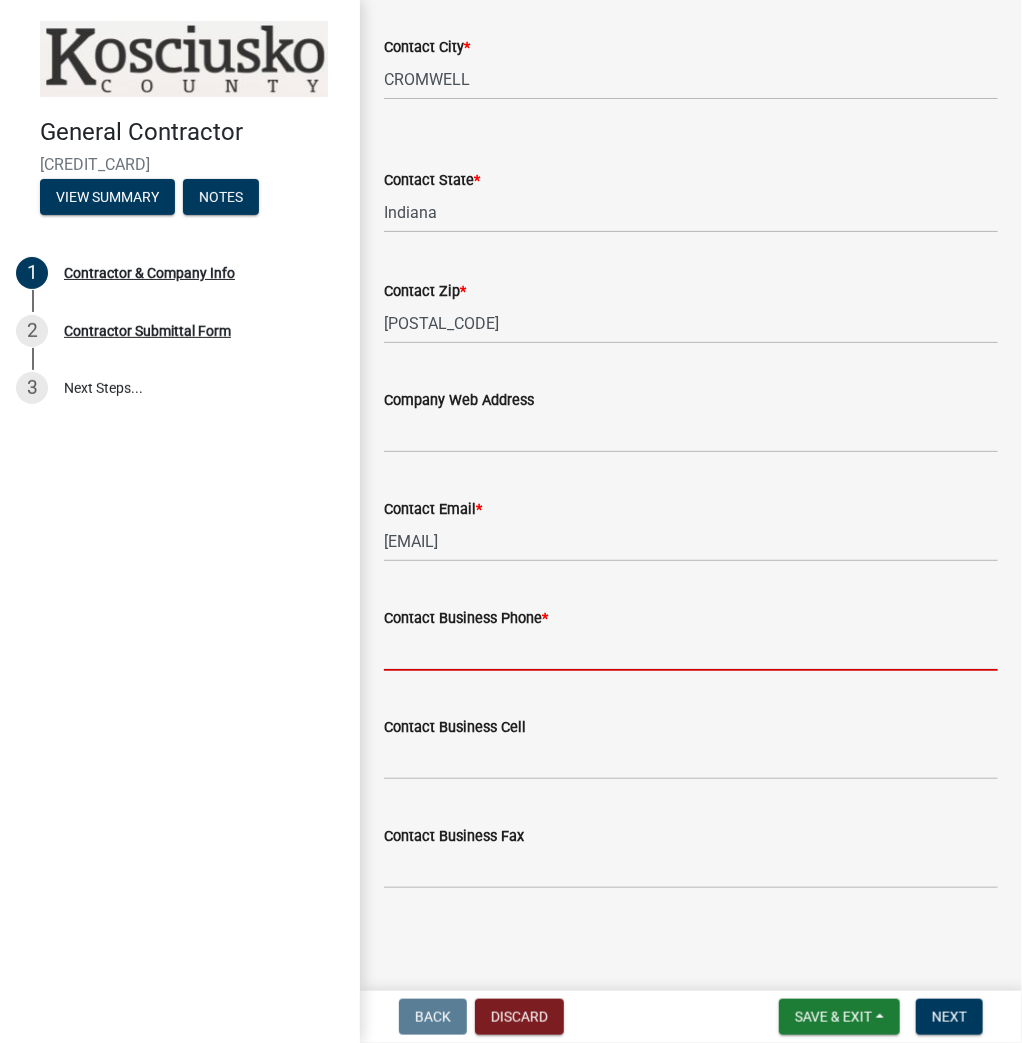click on "Contact Business Phone  *" at bounding box center [691, 650] 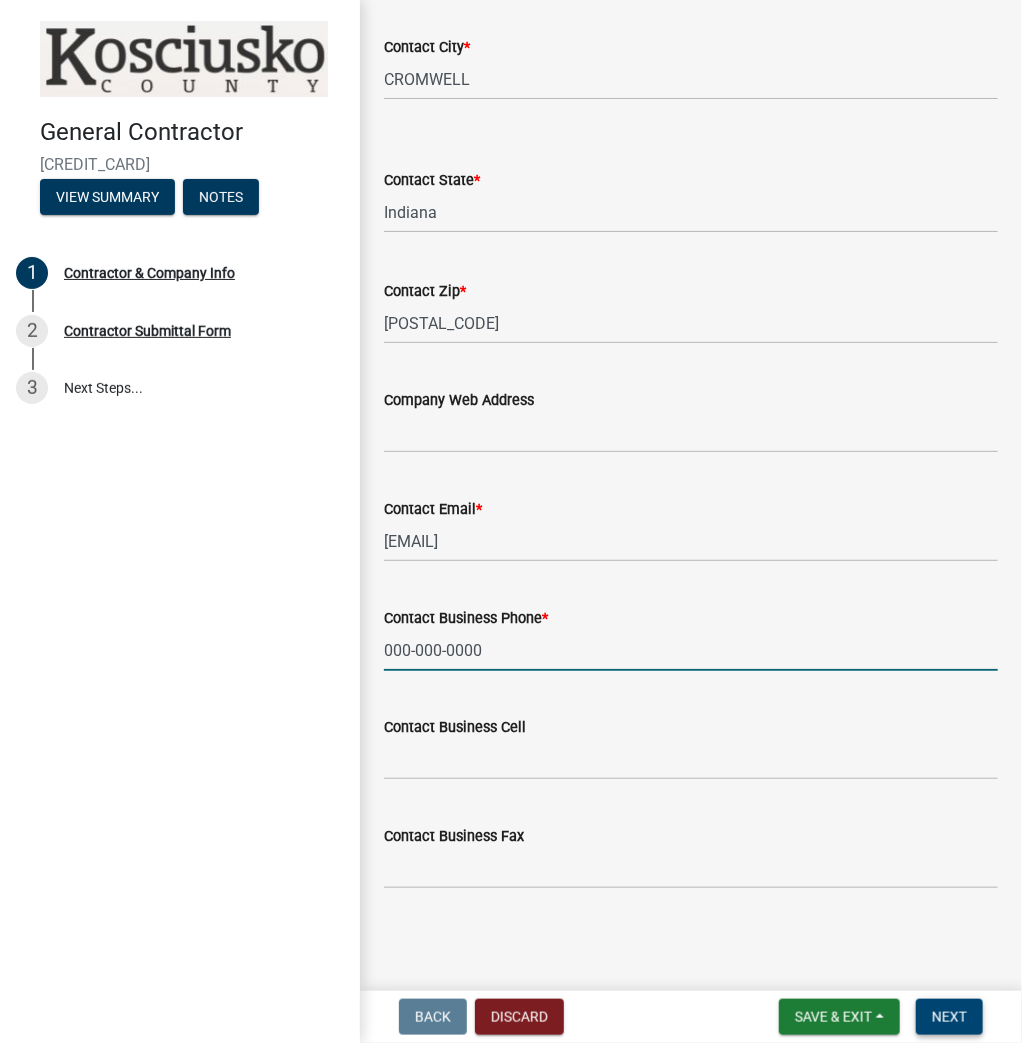 type on "000-000-0000" 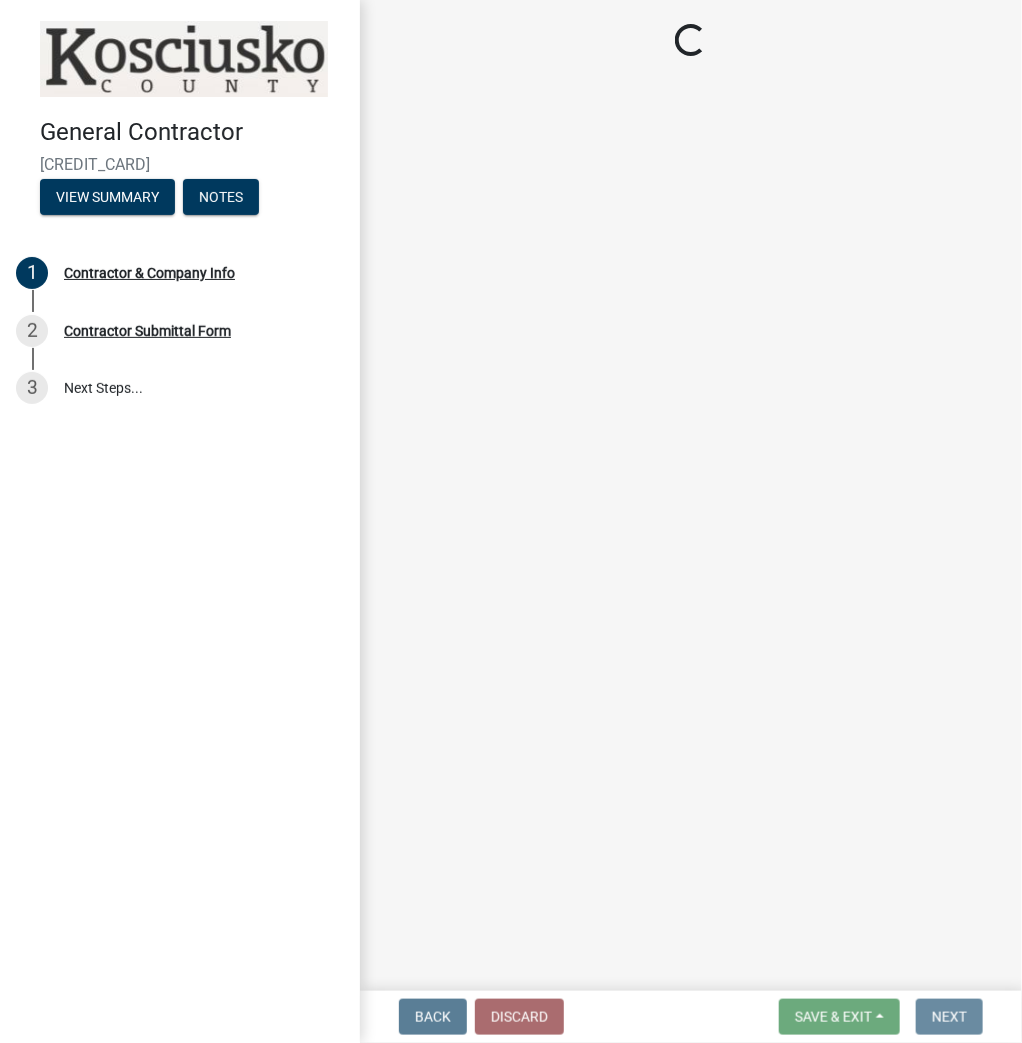scroll, scrollTop: 0, scrollLeft: 0, axis: both 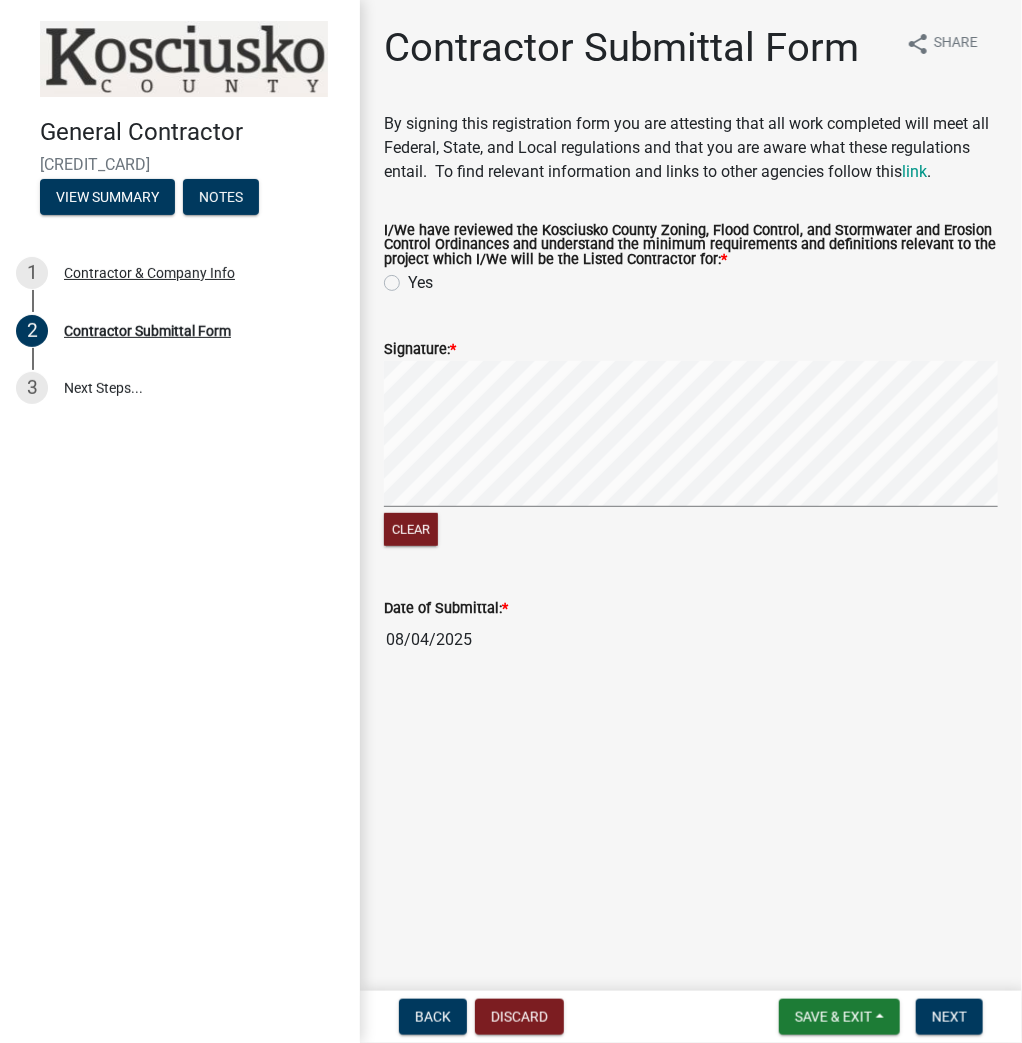 click on "Yes" 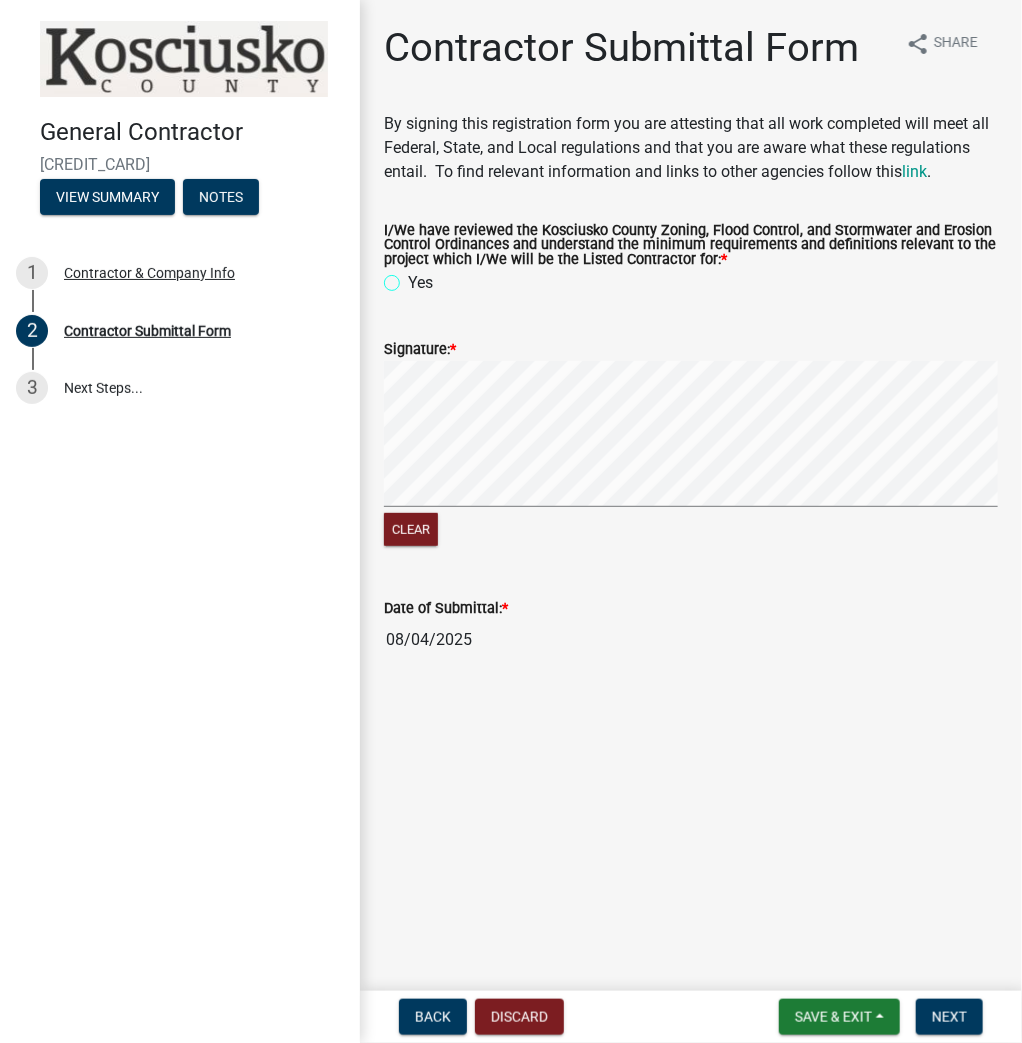 click on "Yes" at bounding box center (414, 277) 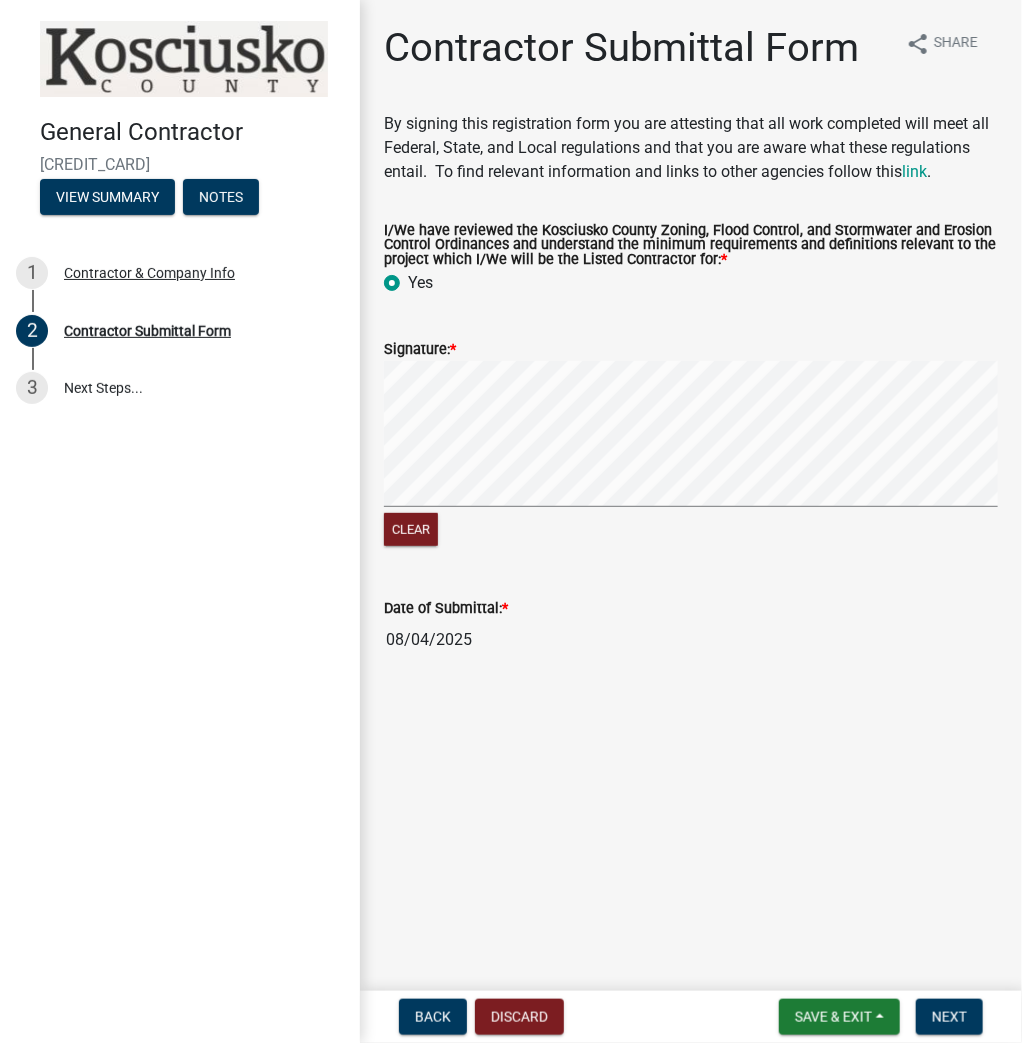 radio on "true" 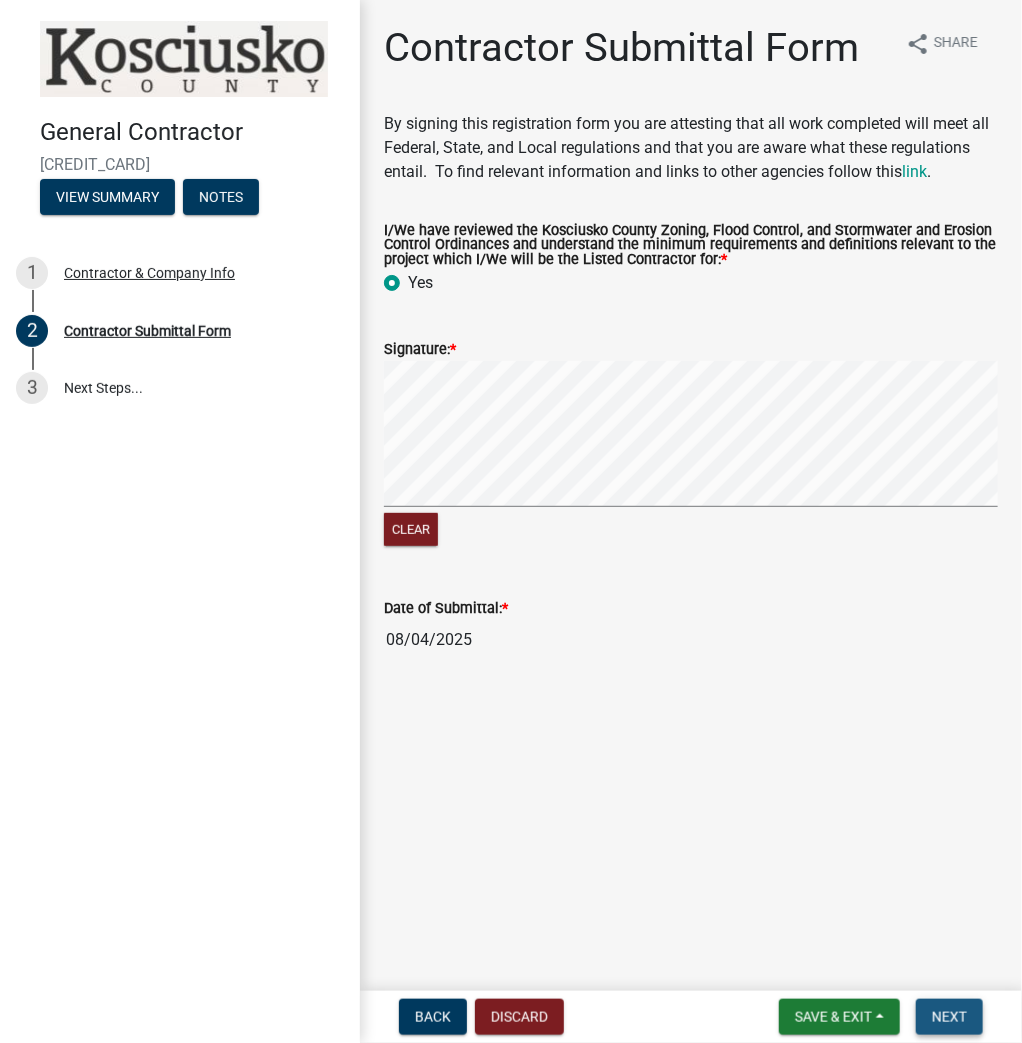 click on "Next" at bounding box center [949, 1017] 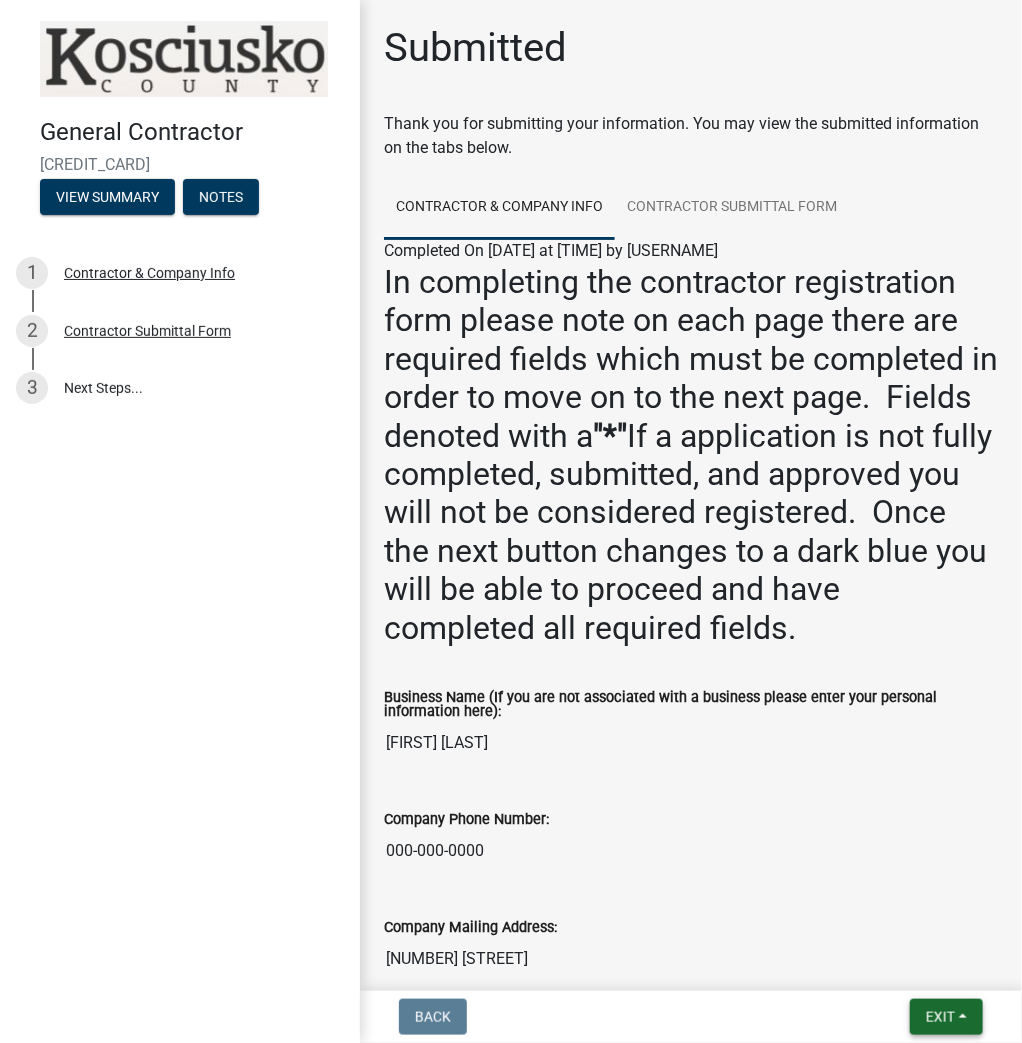 click on "Exit" at bounding box center [946, 1017] 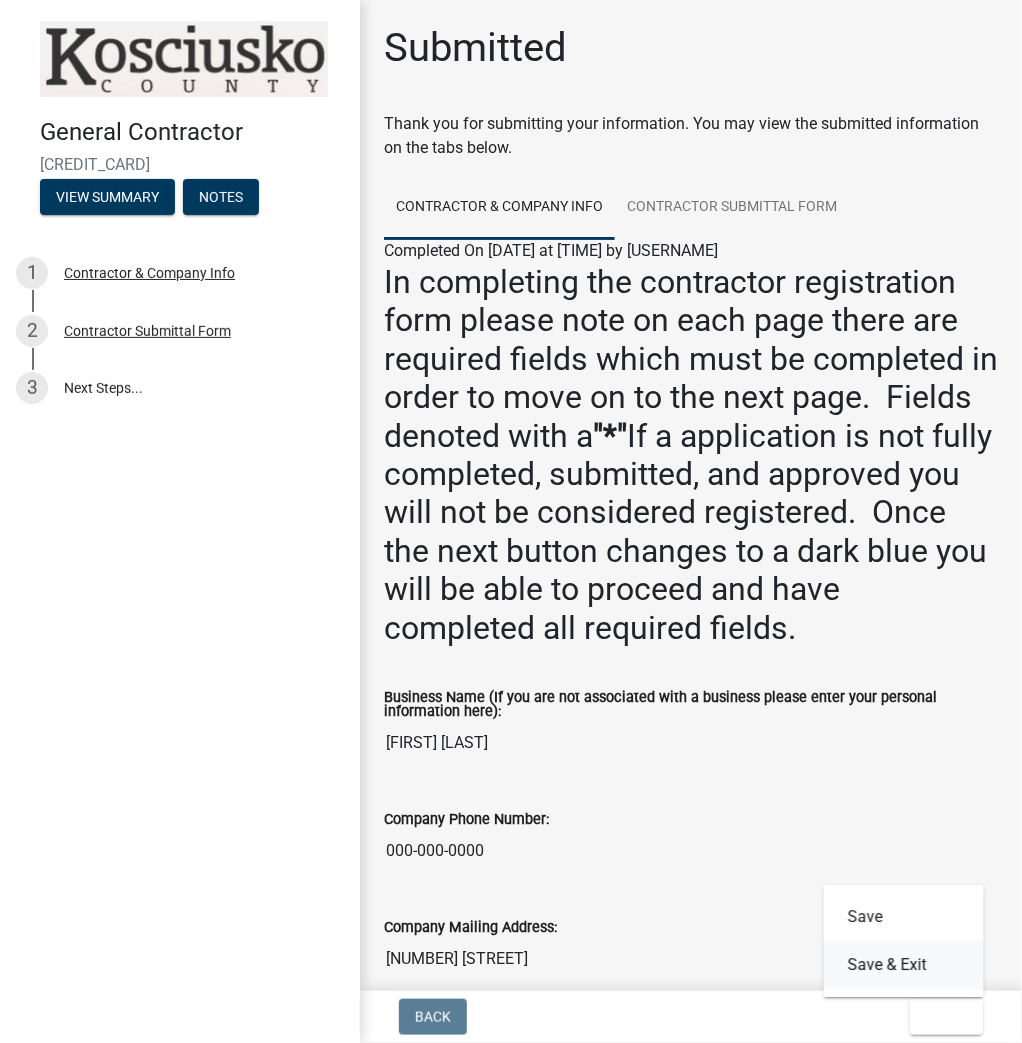 click on "Save & Exit" at bounding box center [904, 965] 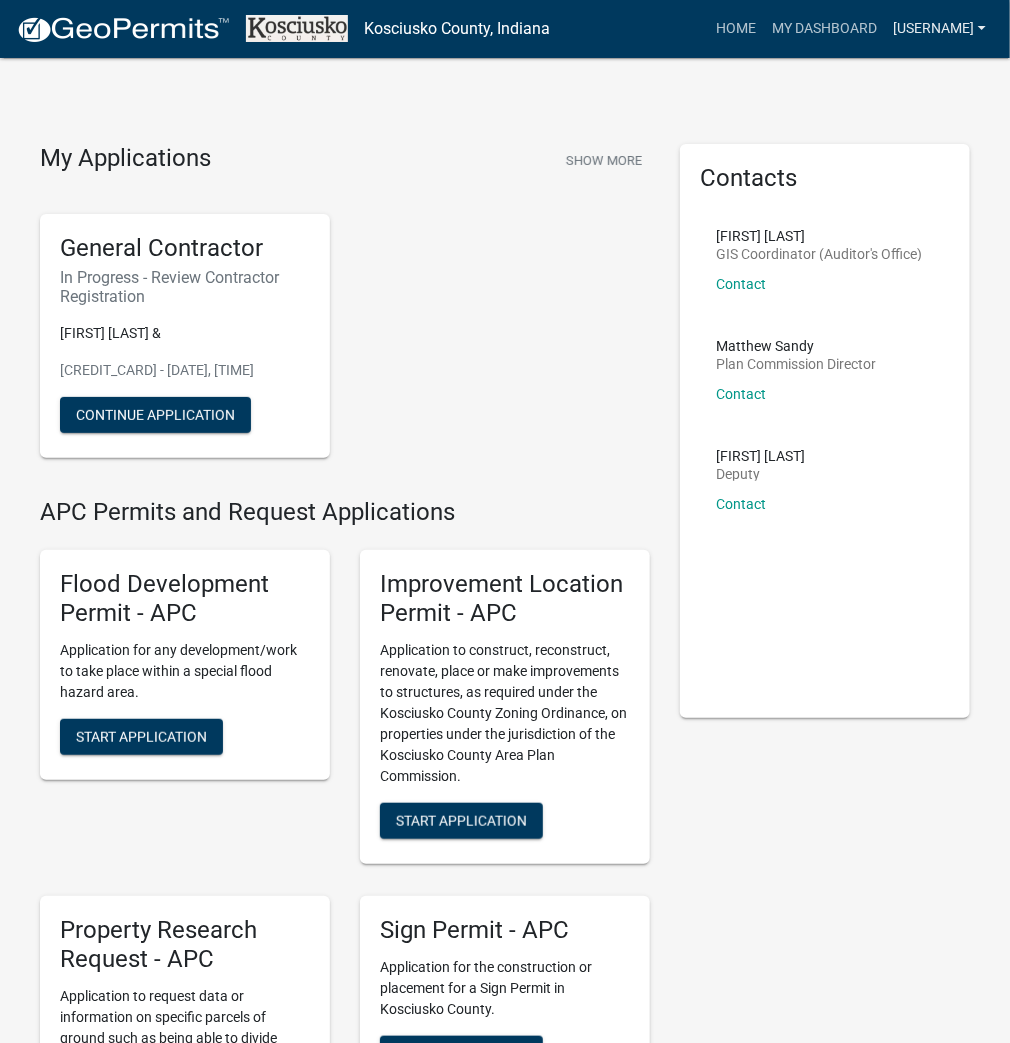 click on "[USERNAME]" at bounding box center (939, 29) 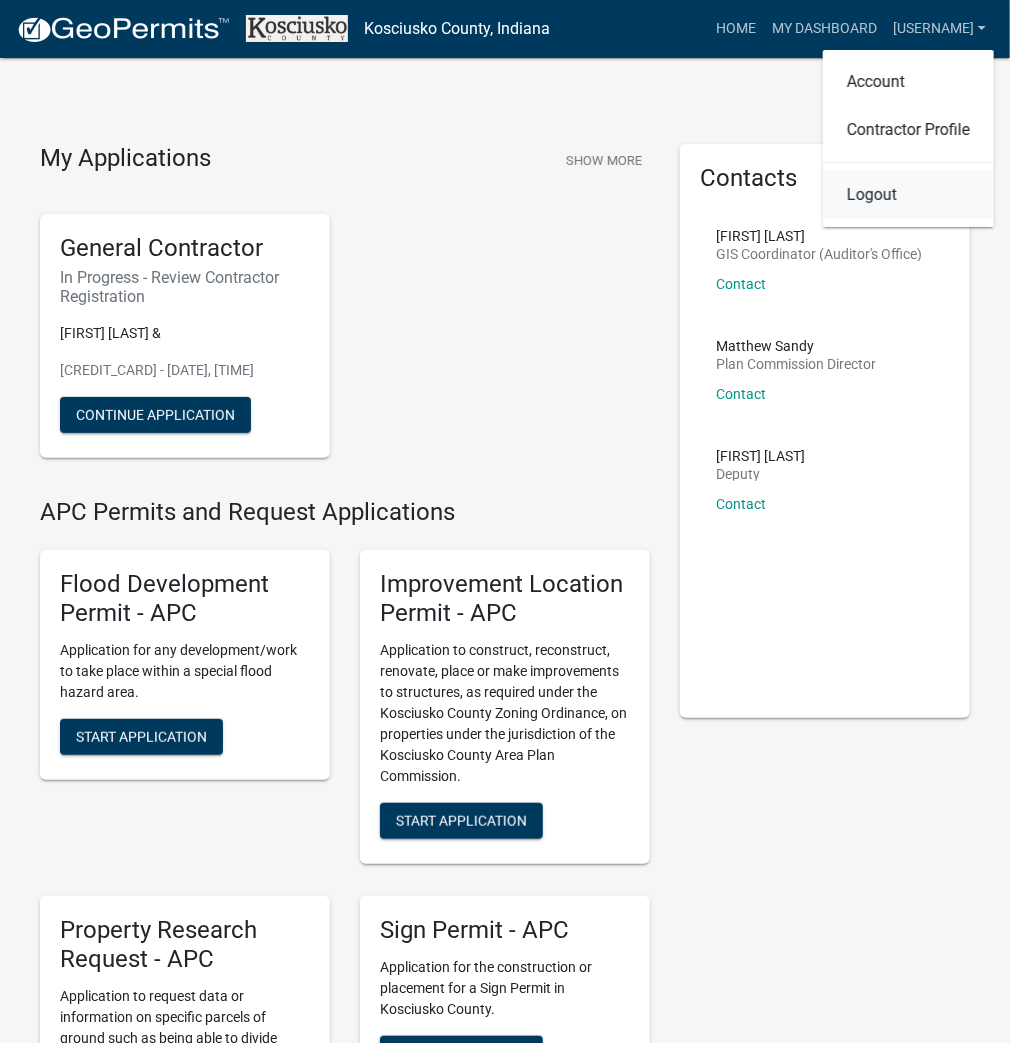 click on "Logout" at bounding box center (908, 195) 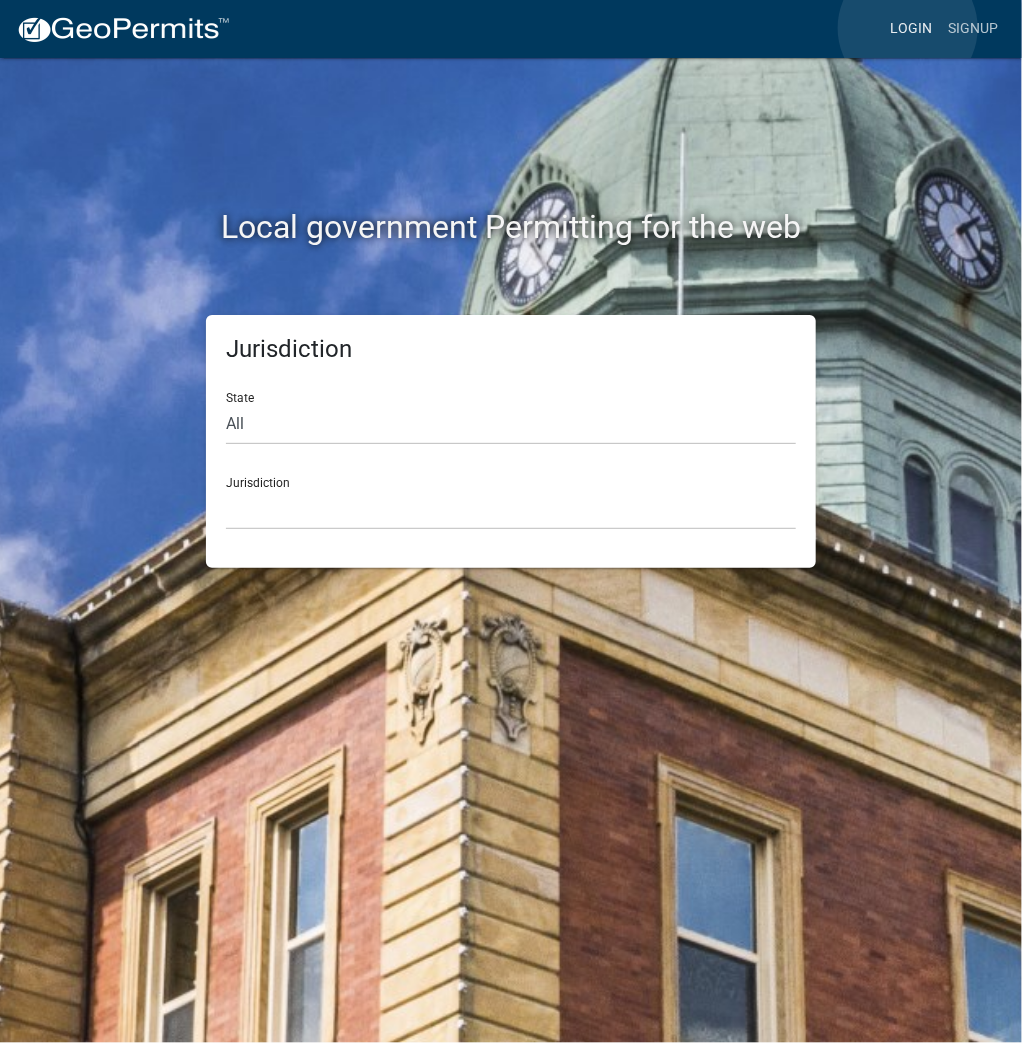 click on "Login" at bounding box center (911, 29) 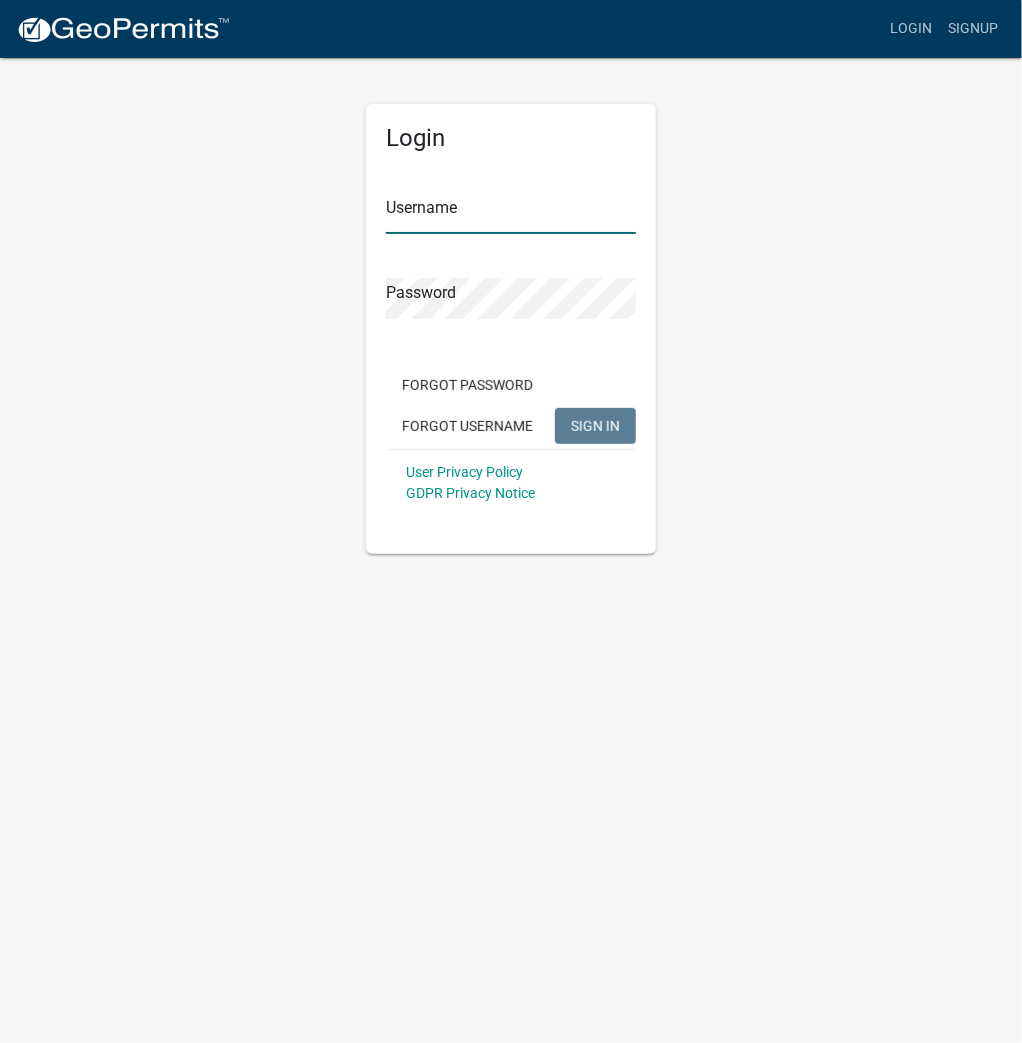 click on "Username" at bounding box center [511, 213] 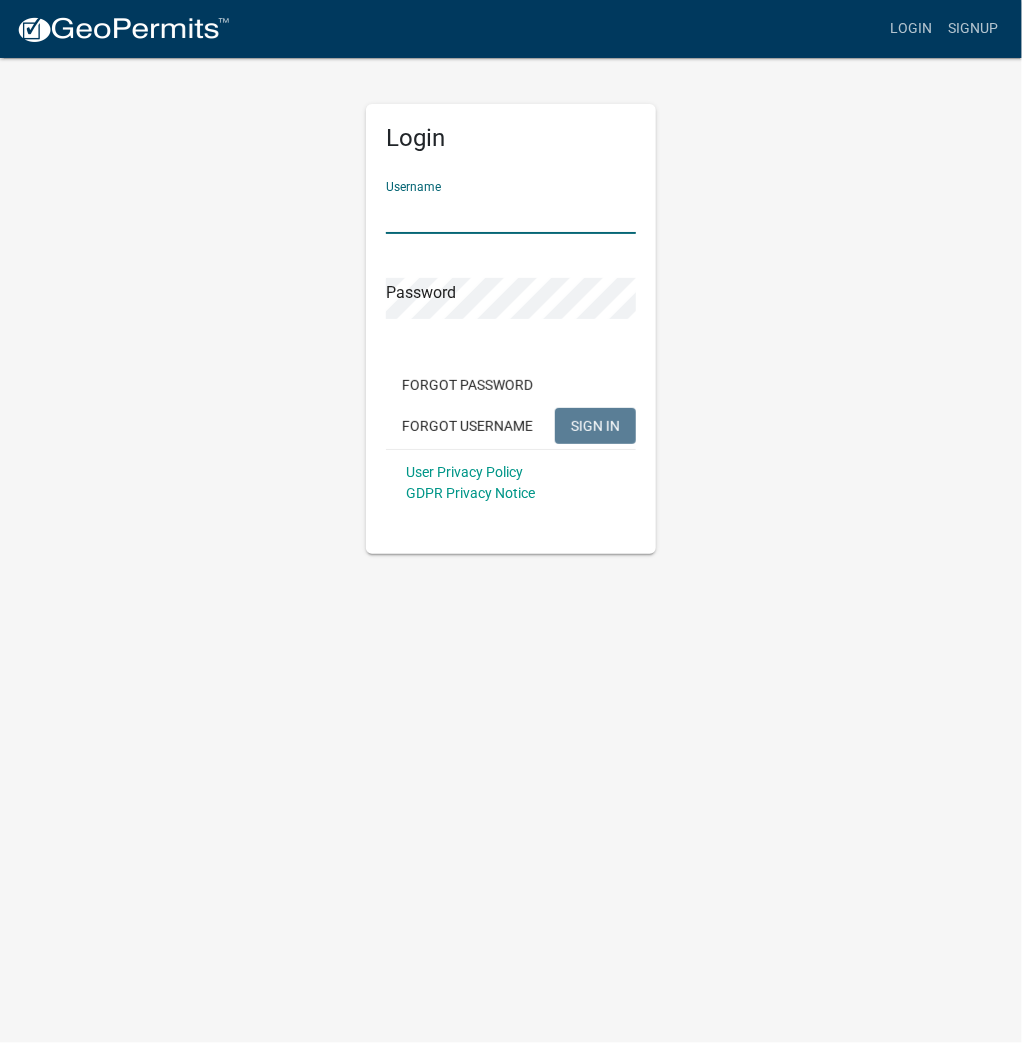 type on "kosplanning" 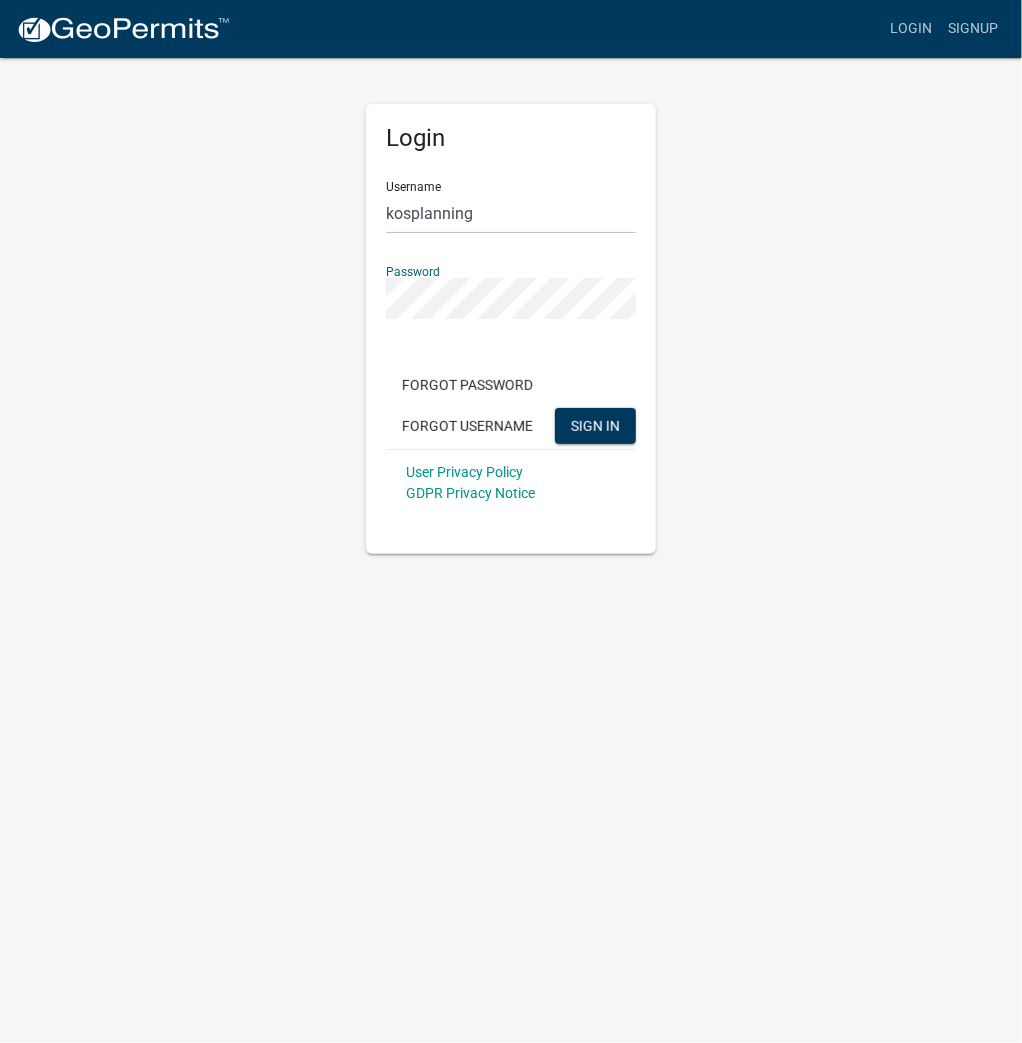 click on "SIGN IN" 